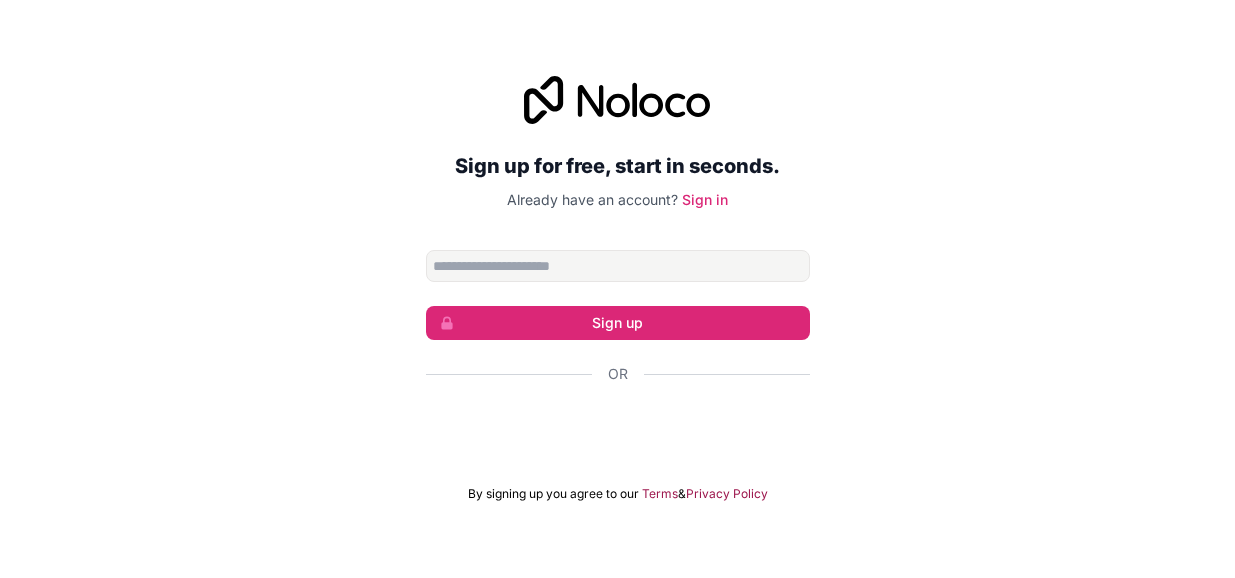 scroll, scrollTop: 0, scrollLeft: 0, axis: both 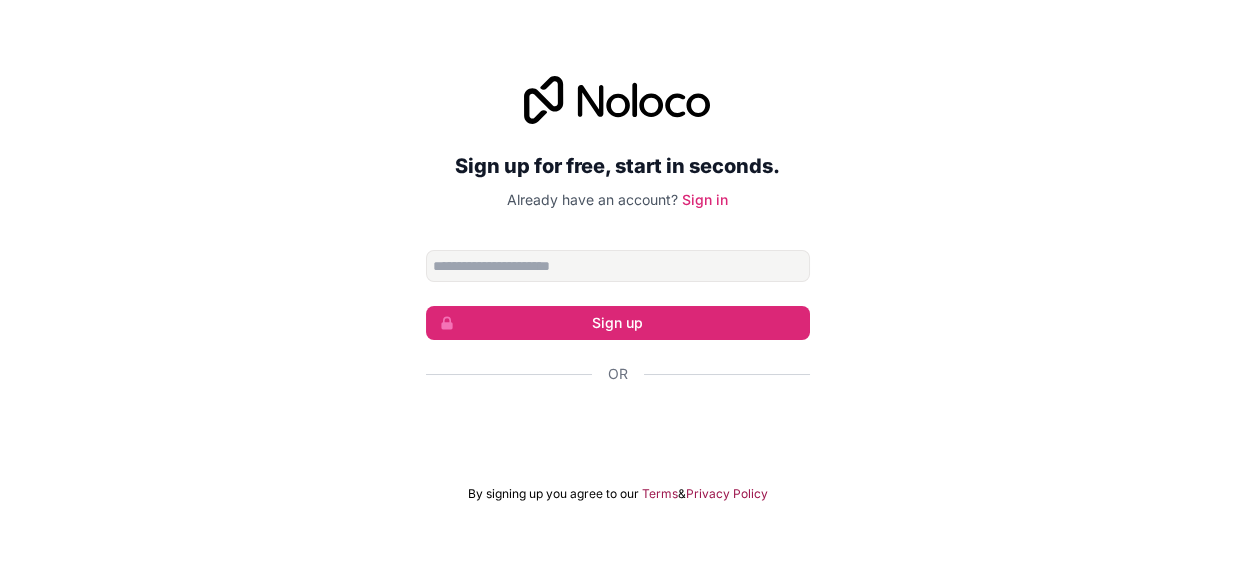 click at bounding box center [618, 266] 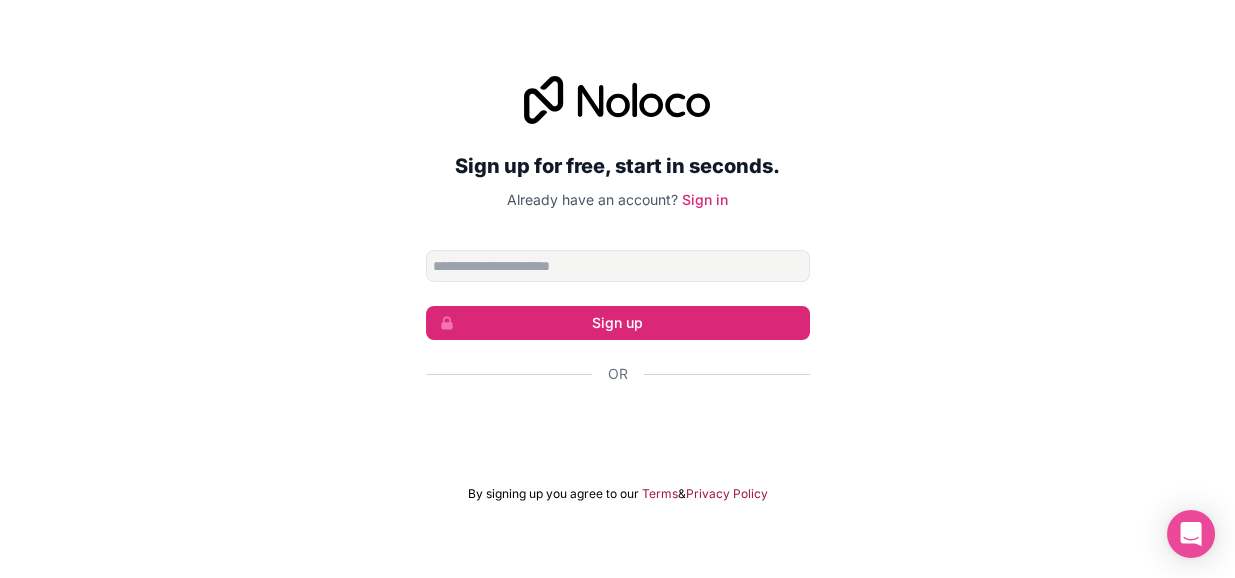 click on "Sign up for free, start in seconds. Already have an account? Sign in Sign up Or By signing up you agree to our    Terms  &  Privacy Policy" at bounding box center [617, 289] 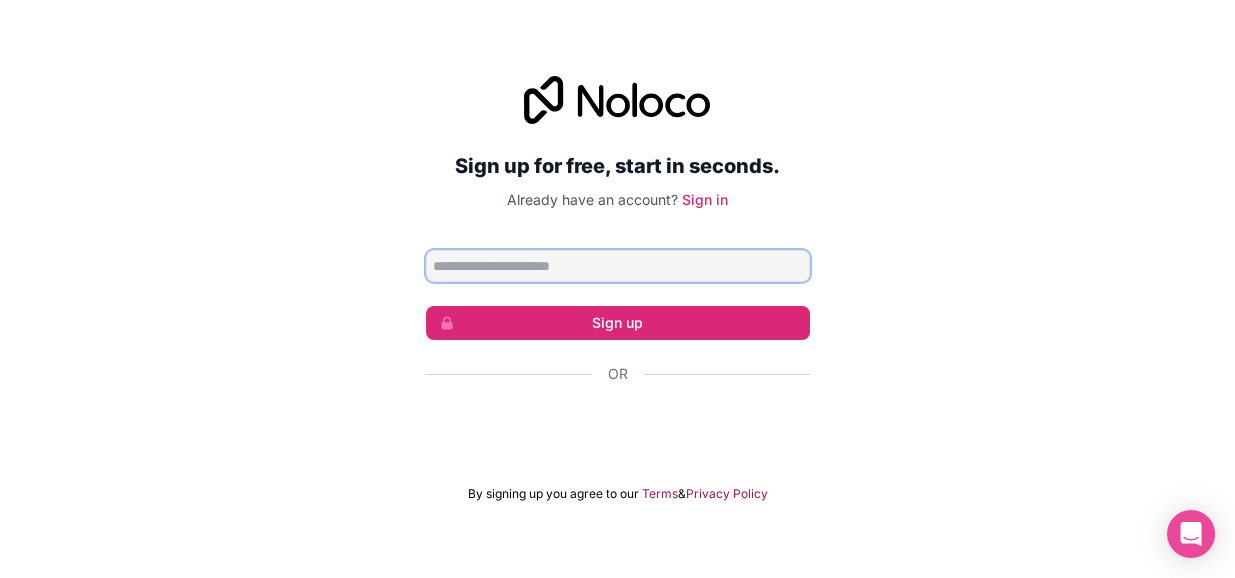 click at bounding box center [618, 266] 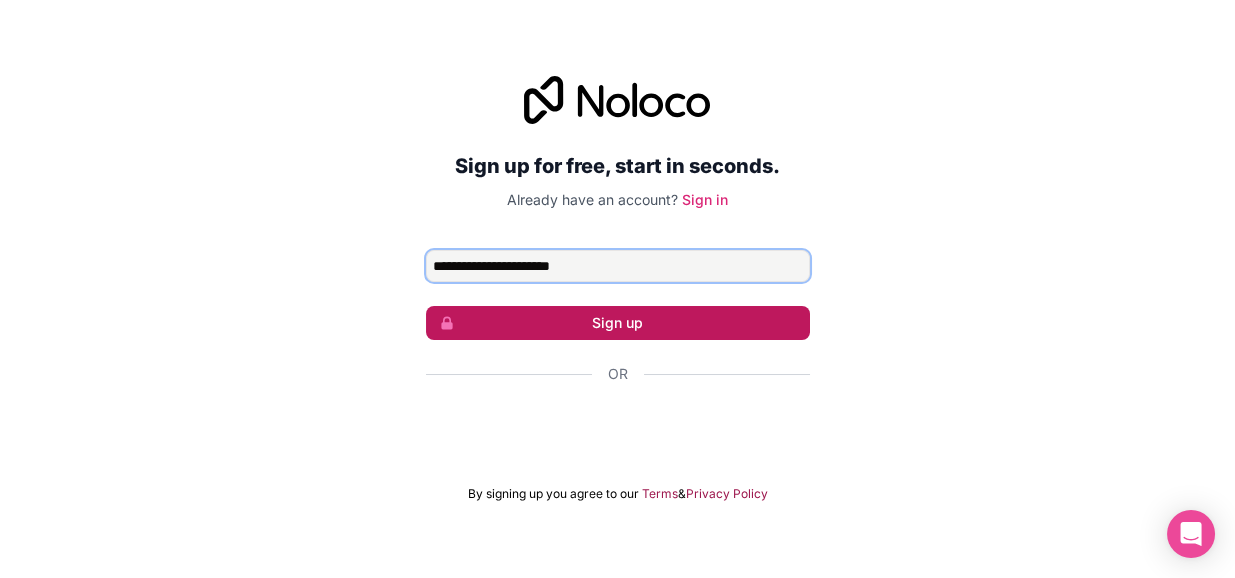 type on "**********" 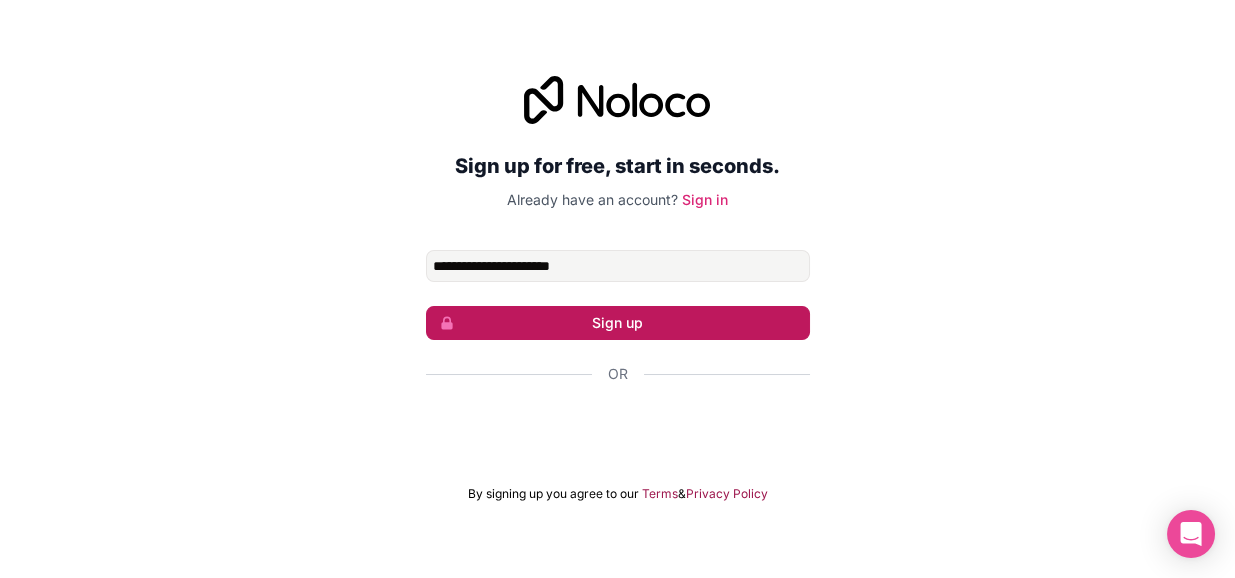 click on "Sign up" at bounding box center (618, 323) 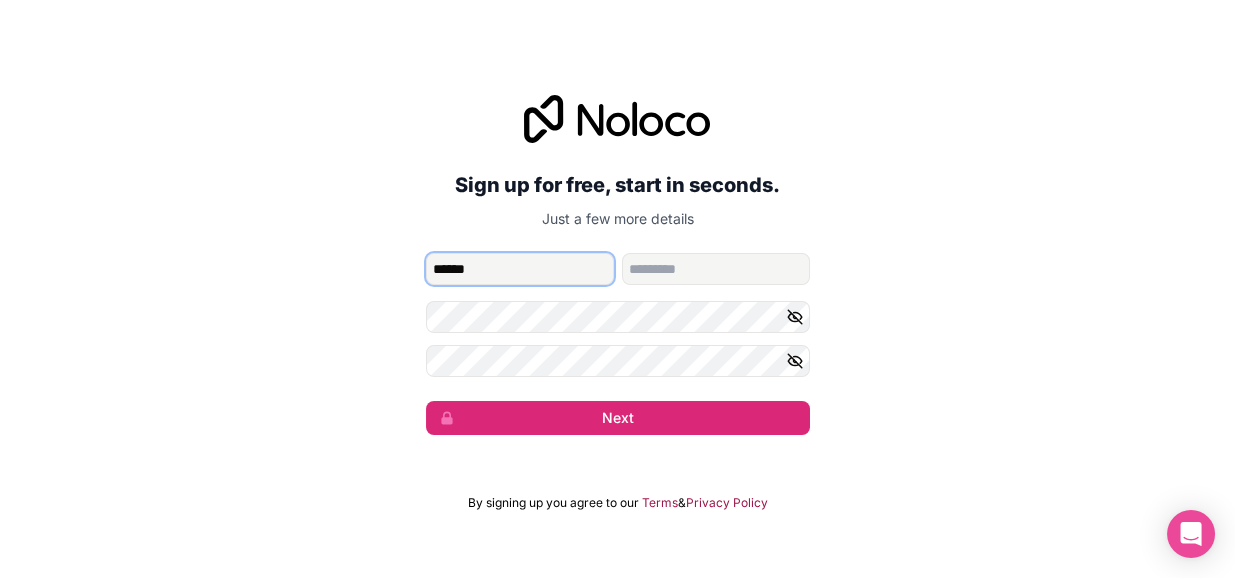 click on "******" at bounding box center (520, 269) 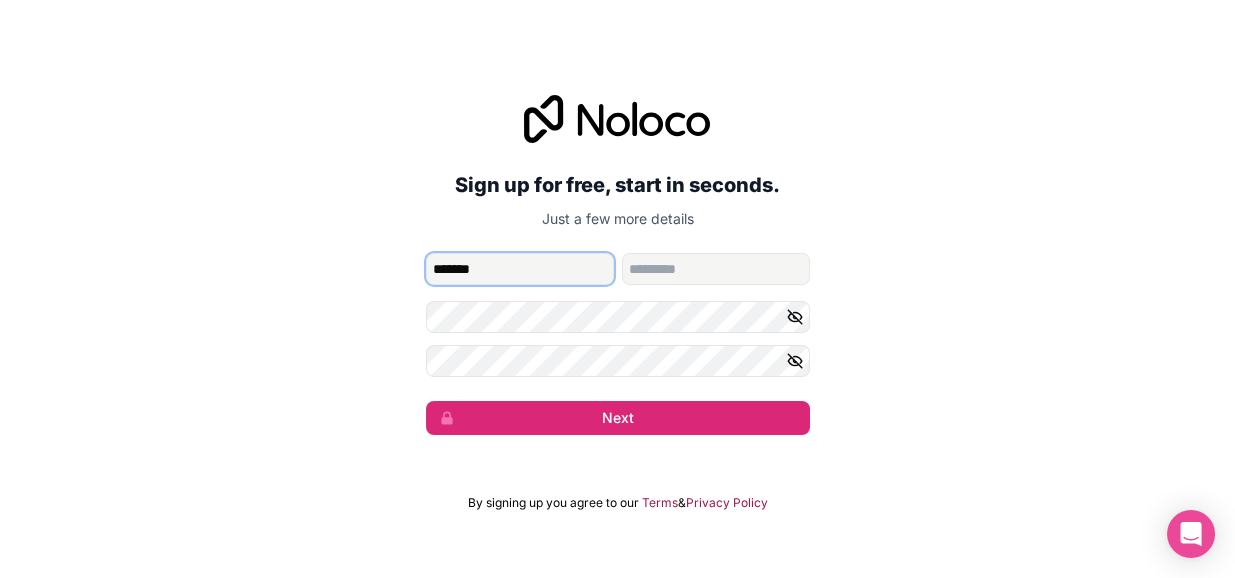 type on "*******" 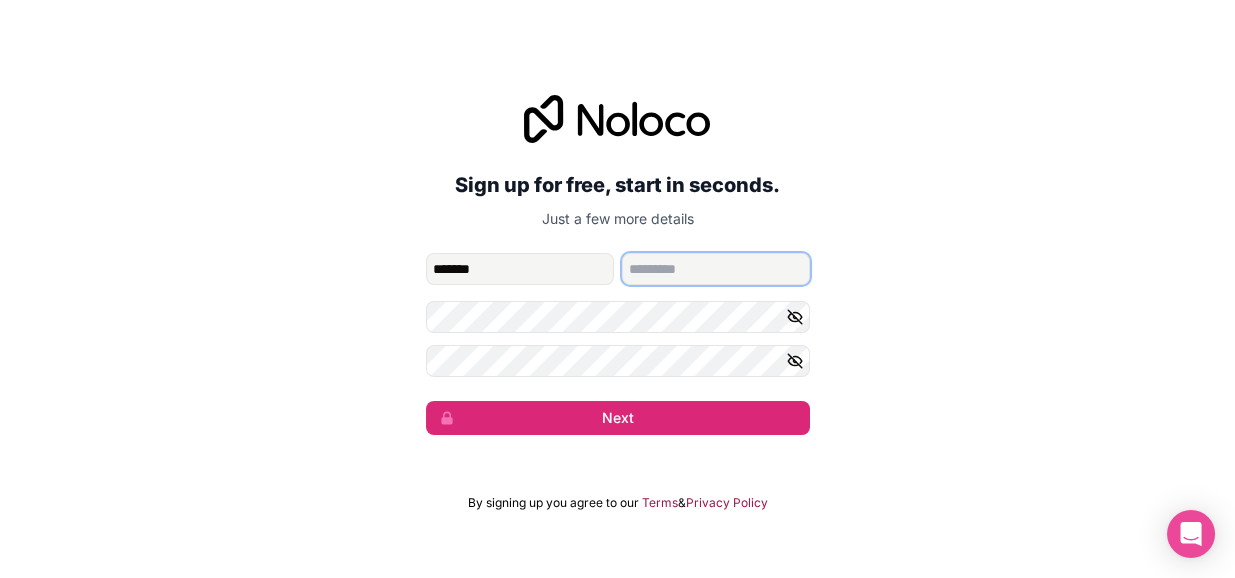click at bounding box center (716, 269) 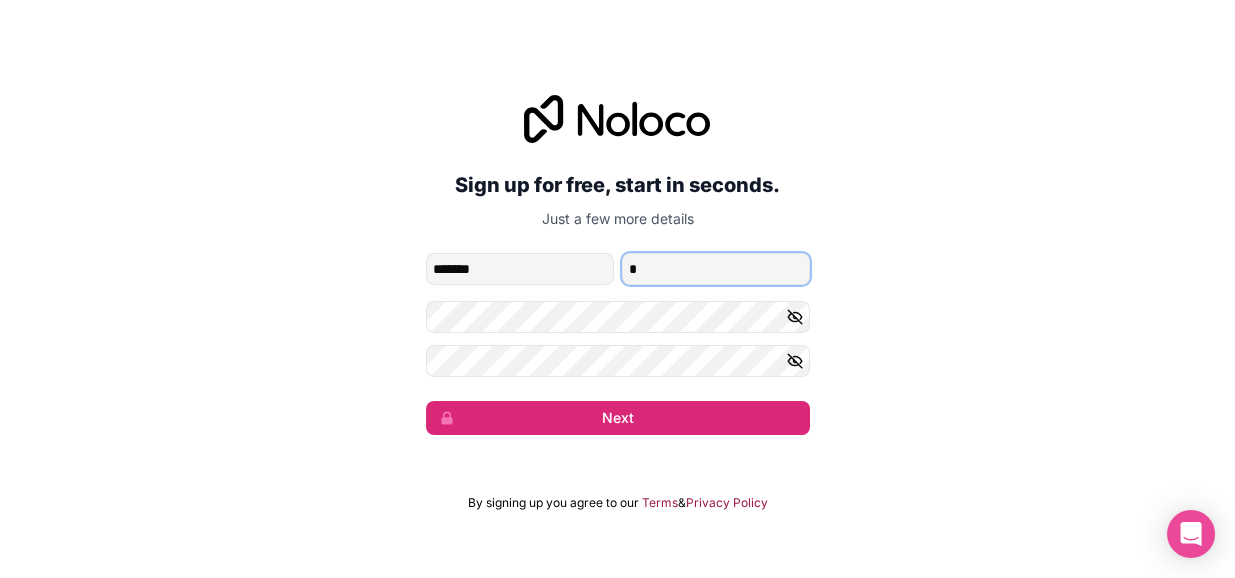type on "*" 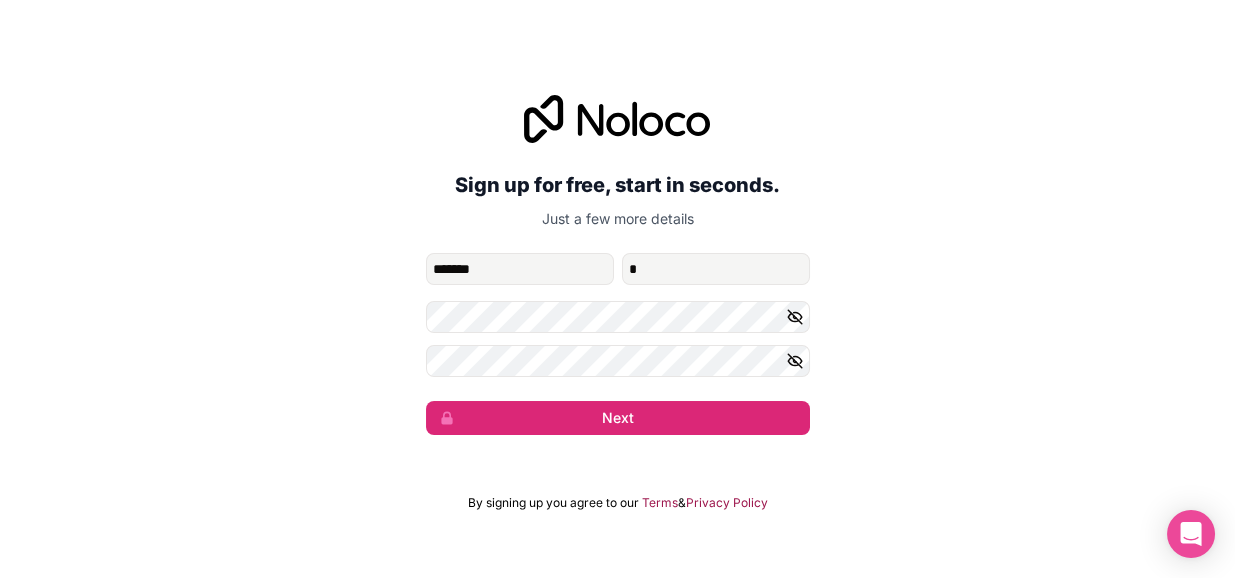click 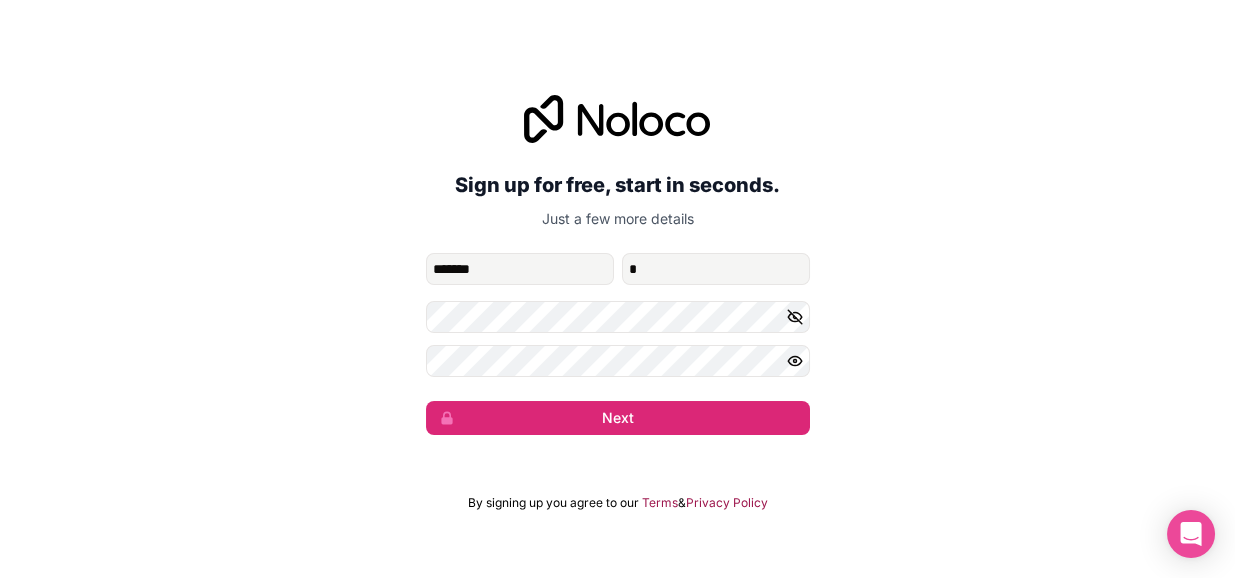 click 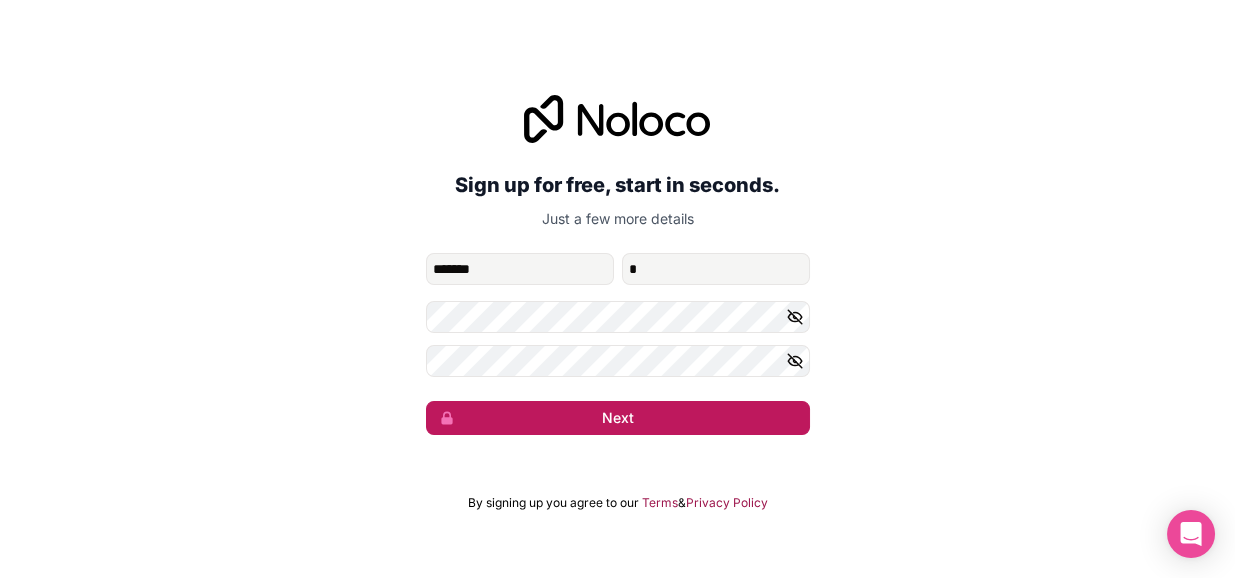click on "Next" at bounding box center [618, 418] 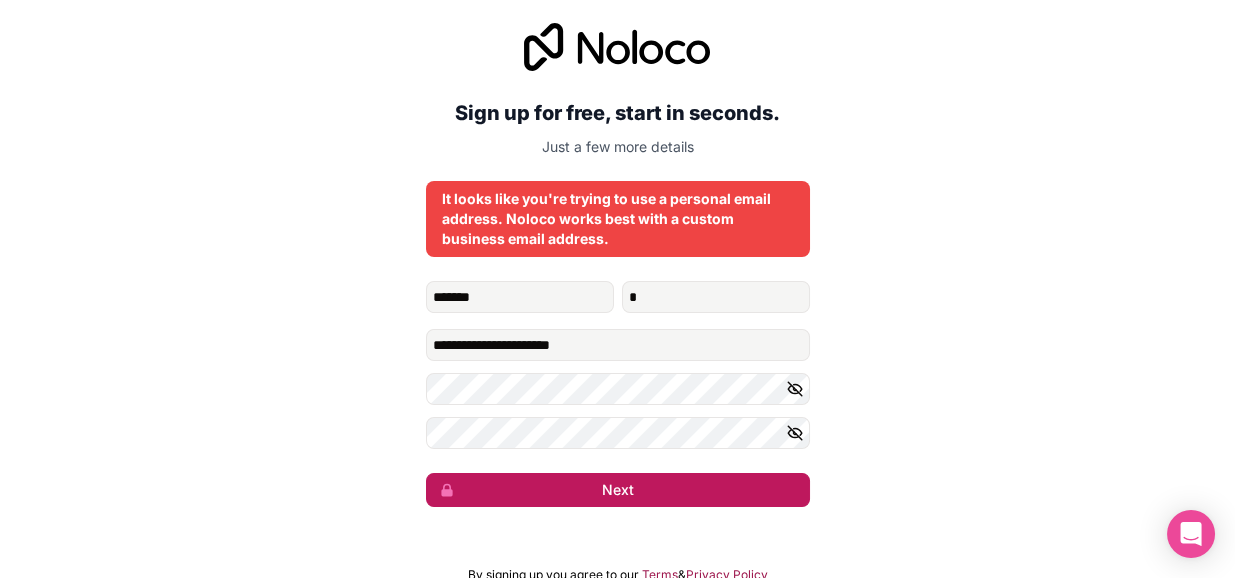 click on "Next" at bounding box center [618, 490] 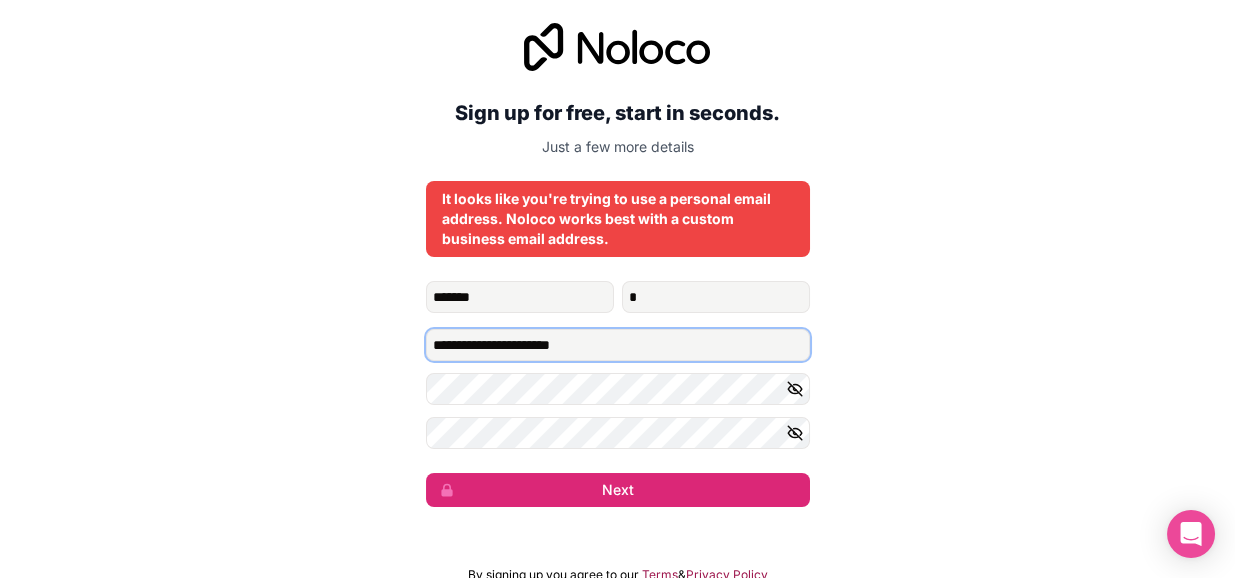 drag, startPoint x: 626, startPoint y: 345, endPoint x: 378, endPoint y: 336, distance: 248.16325 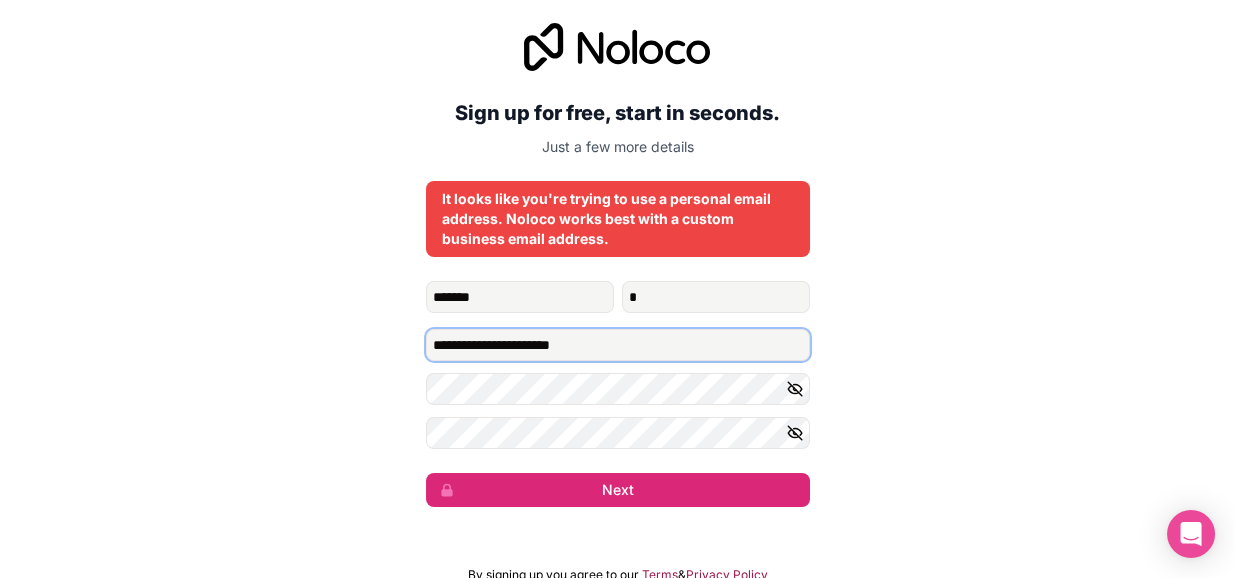 click on "**********" at bounding box center [618, 345] 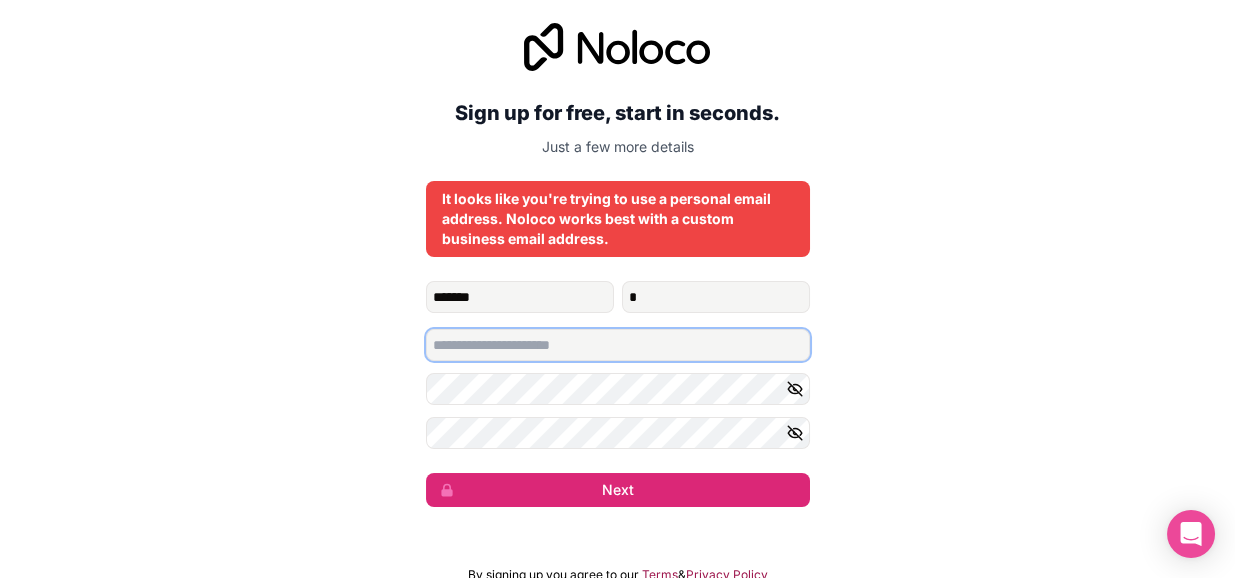 click at bounding box center (618, 345) 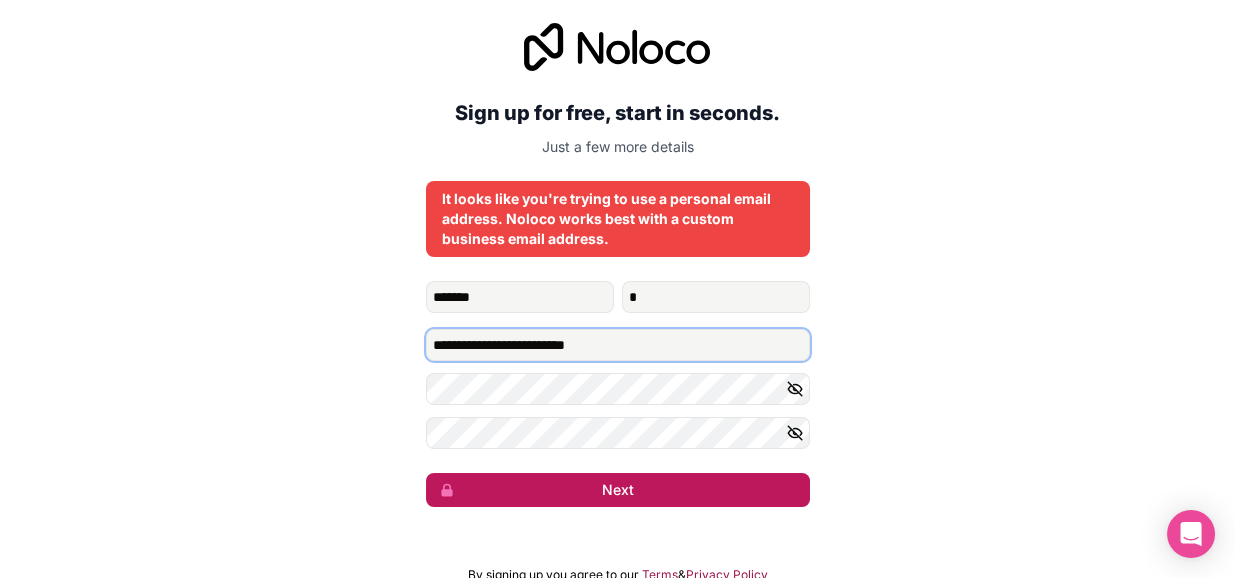 type on "**********" 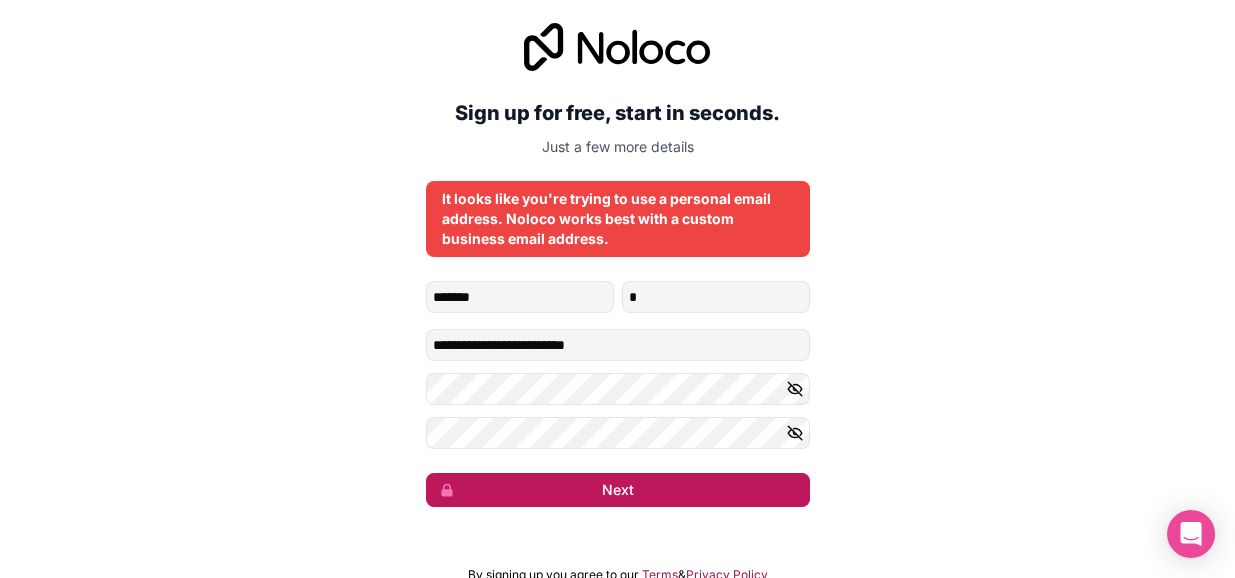 click on "Next" at bounding box center (618, 490) 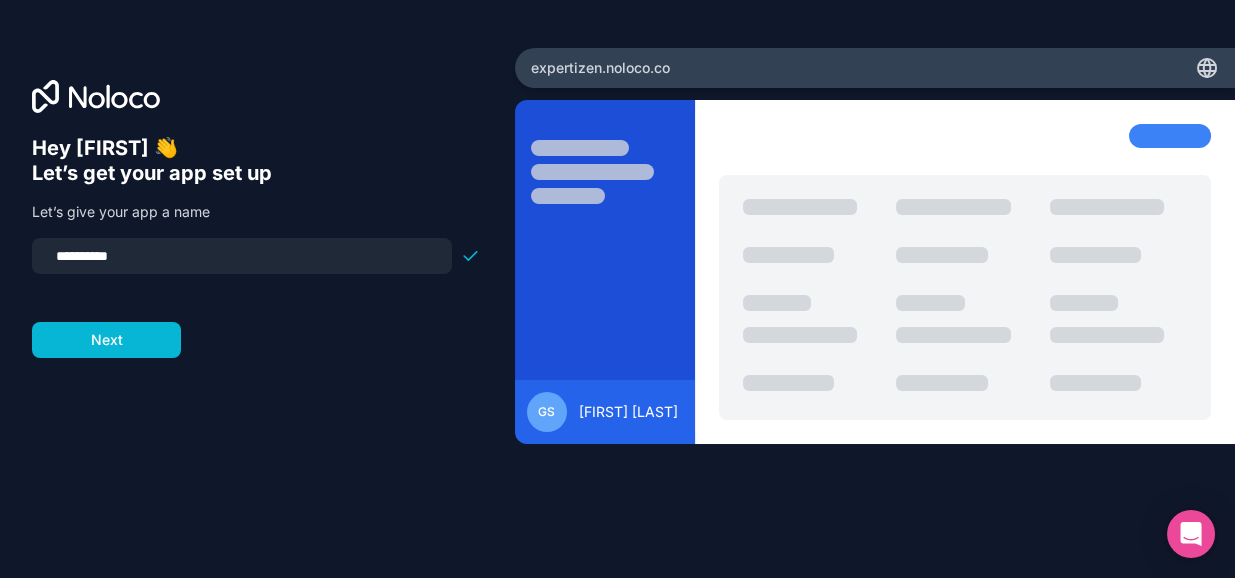 drag, startPoint x: 178, startPoint y: 260, endPoint x: -4, endPoint y: 256, distance: 182.04395 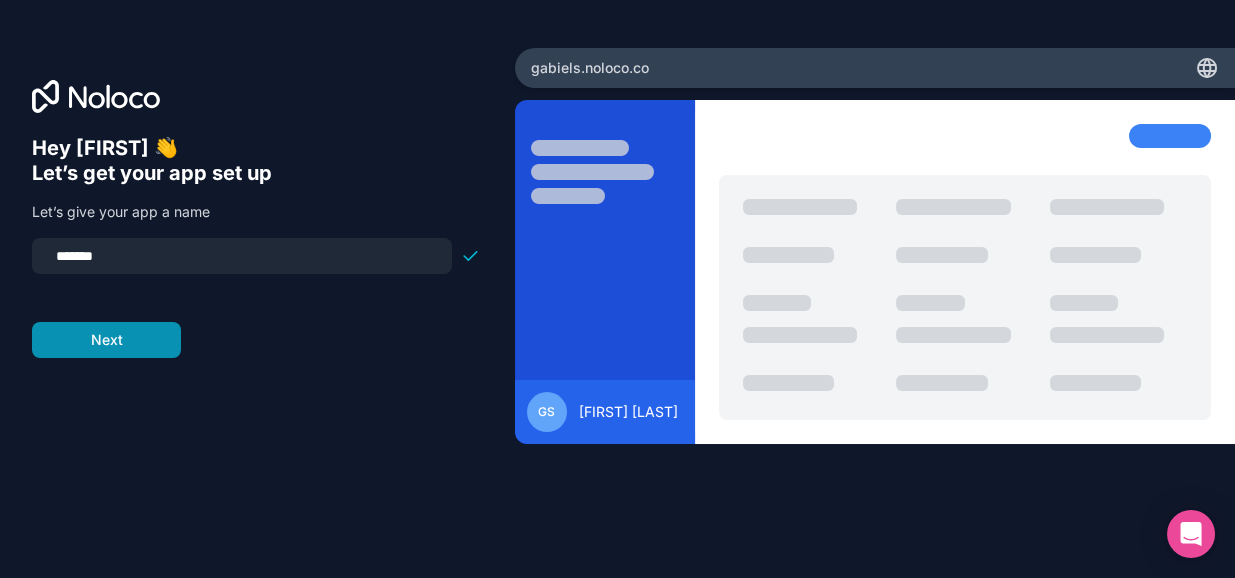 type on "*******" 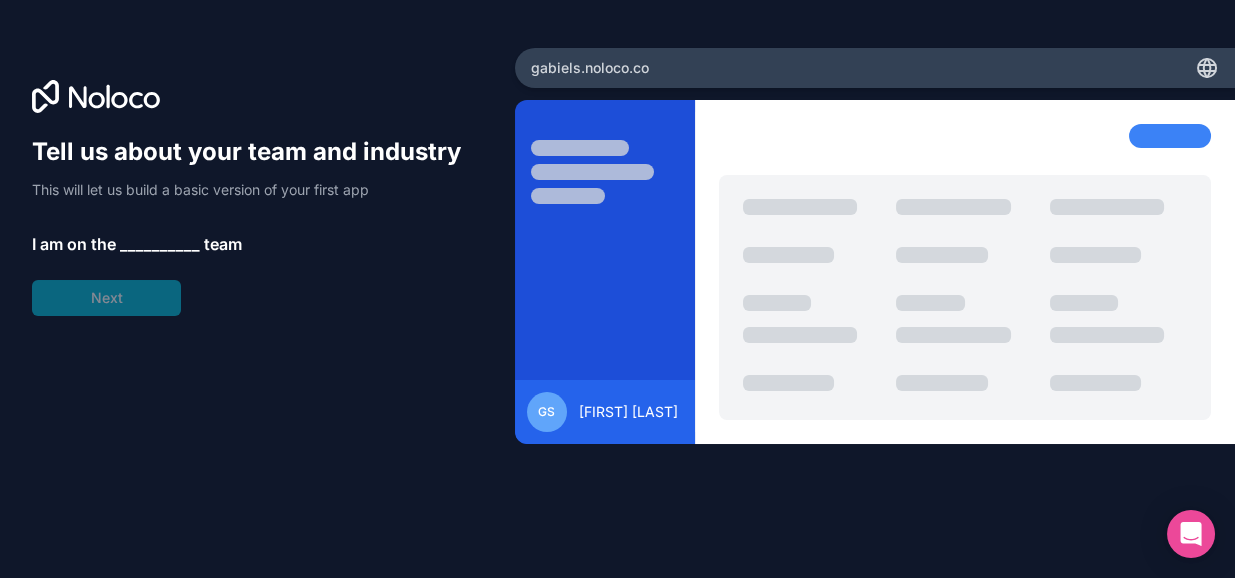 click on "__________" at bounding box center (160, 244) 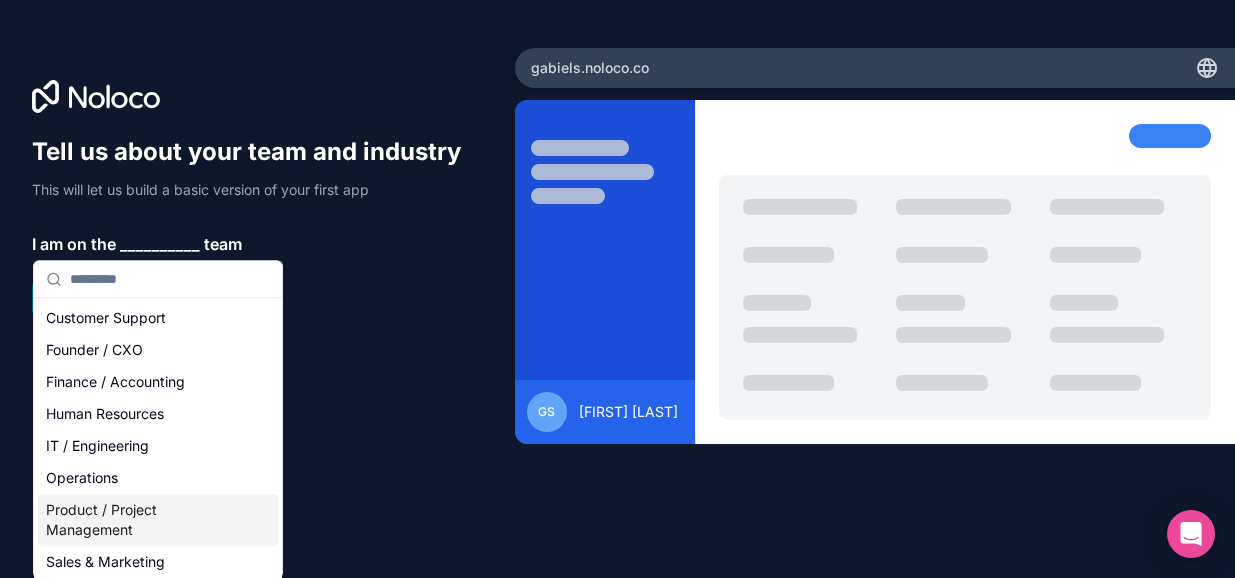 click on "Product / Project Management" at bounding box center (158, 520) 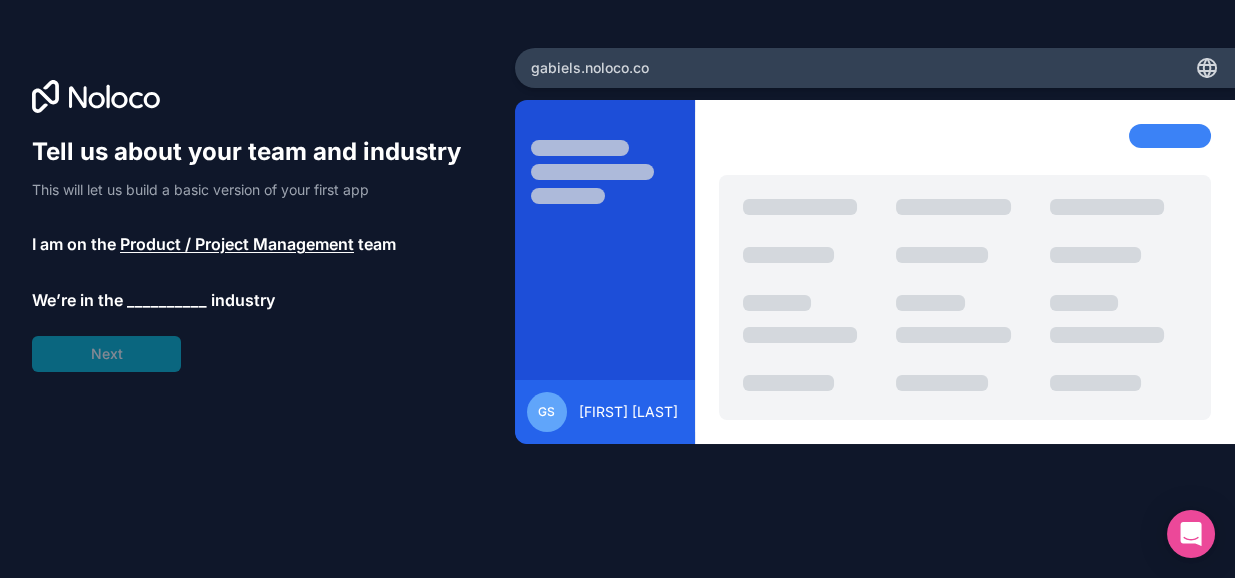 click on "__________" at bounding box center (167, 300) 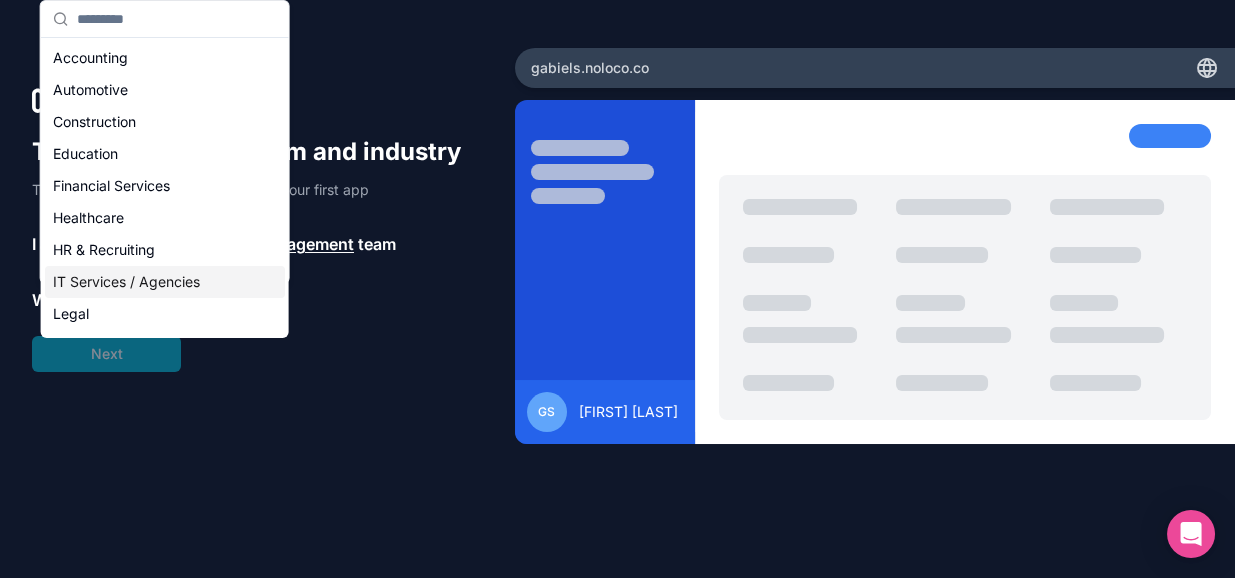 click on "We’re in the  __________ industry" at bounding box center (256, 300) 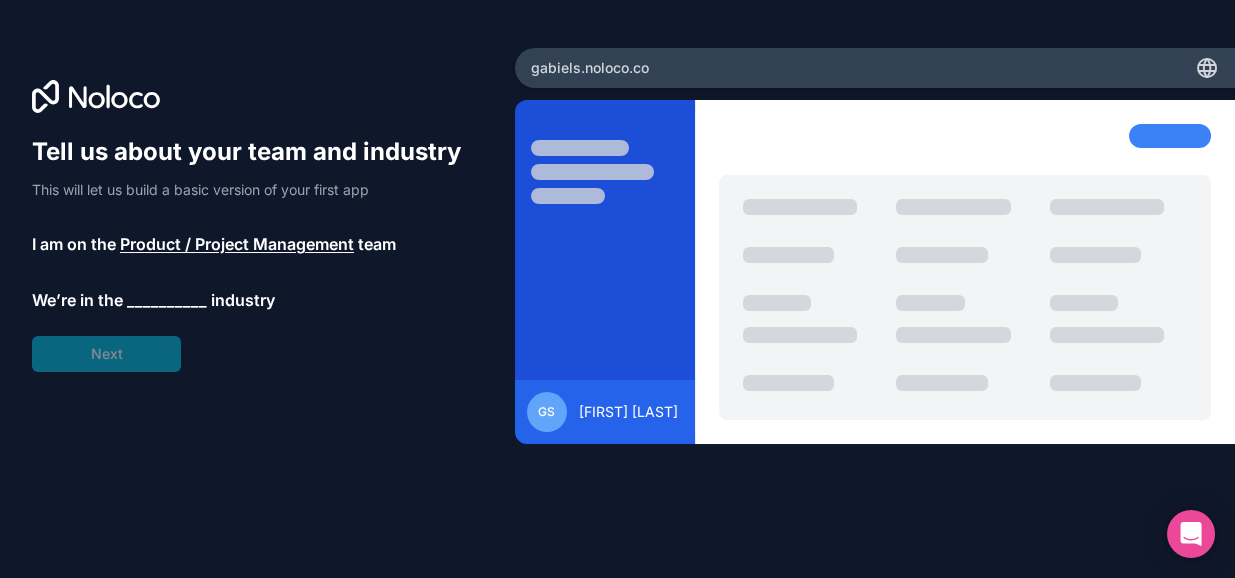 click on "__________" at bounding box center (167, 300) 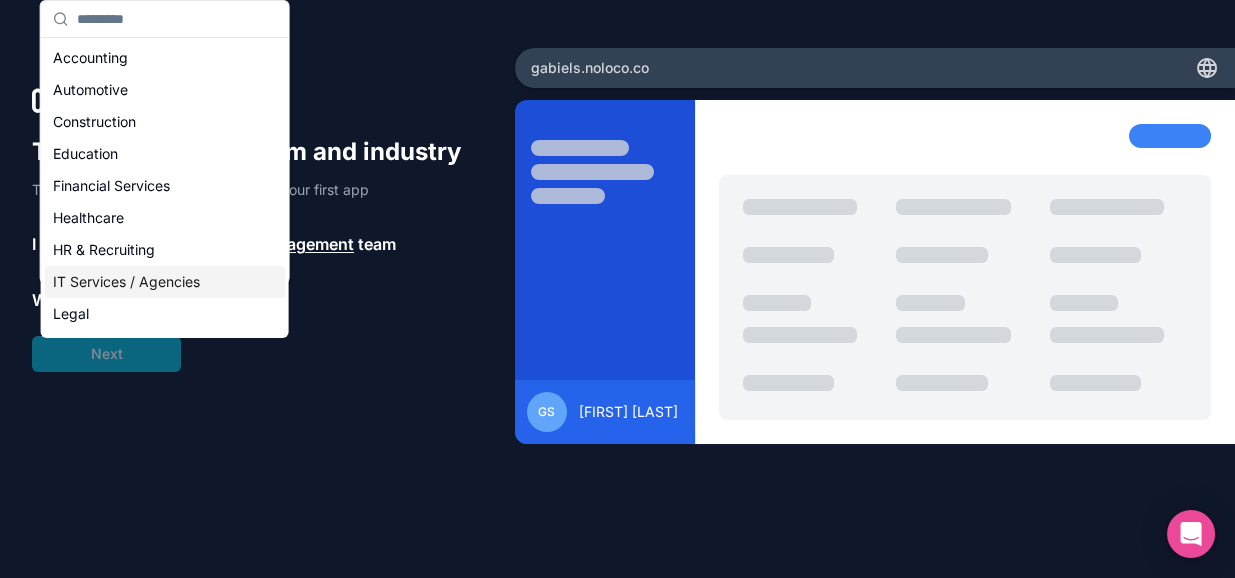 click on "IT Services / Agencies" at bounding box center [165, 282] 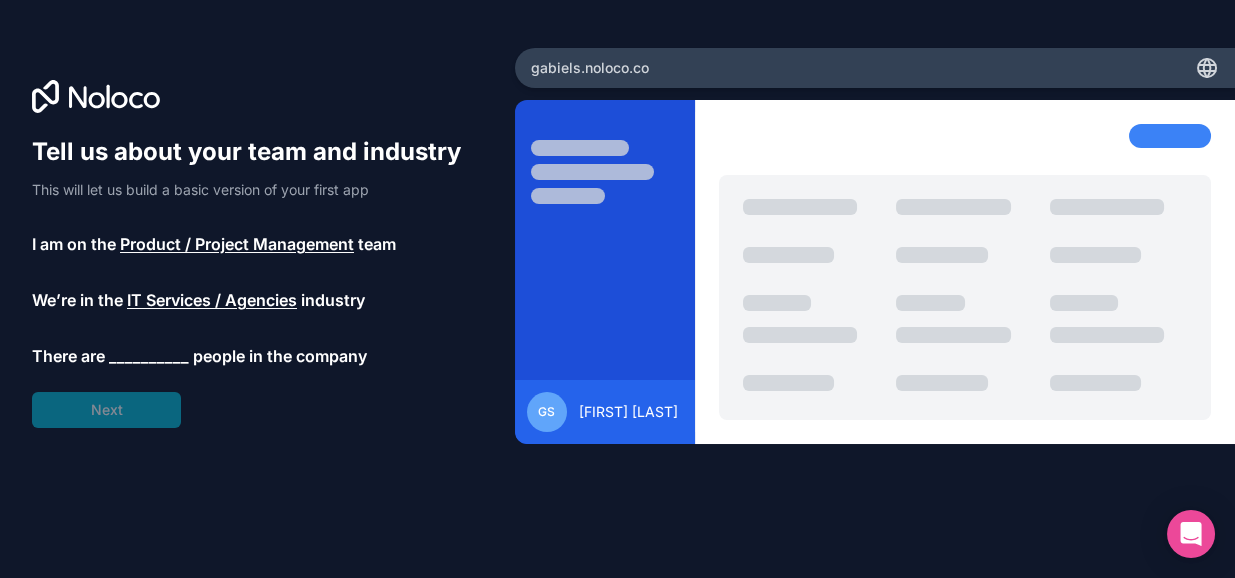 click on "__________" at bounding box center [149, 356] 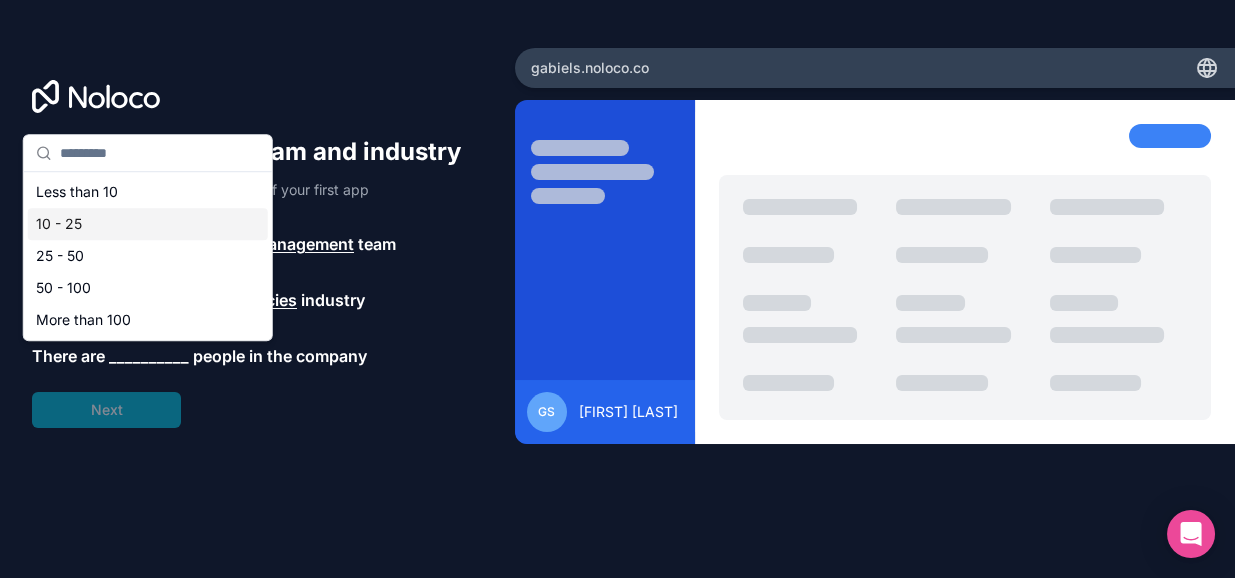 click on "10 - 25" at bounding box center [148, 224] 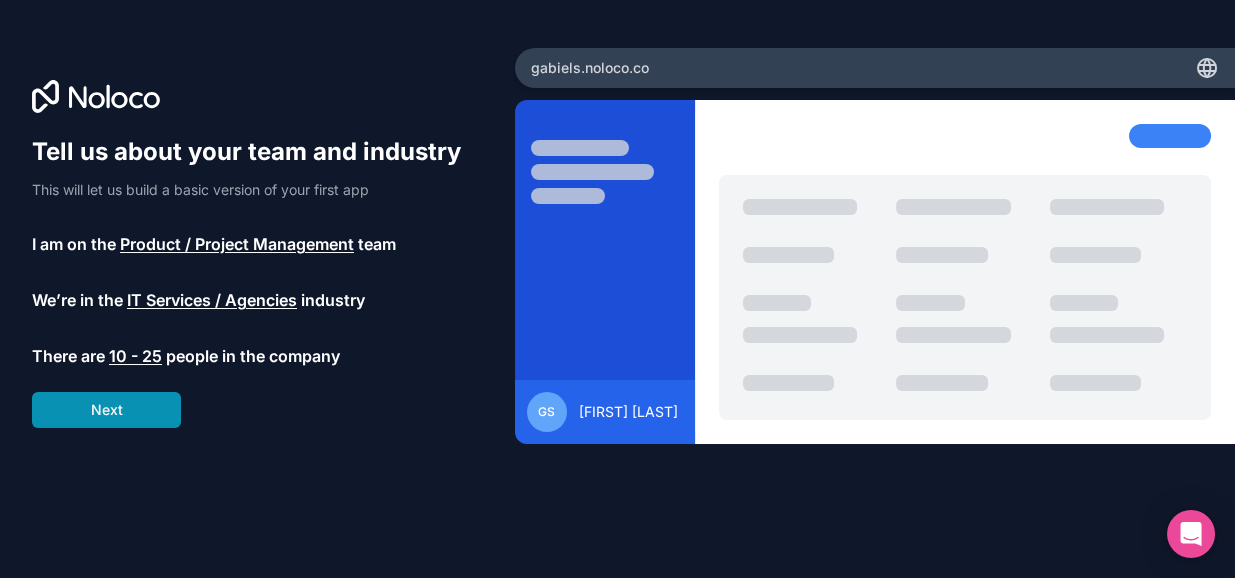 click on "Next" at bounding box center [106, 410] 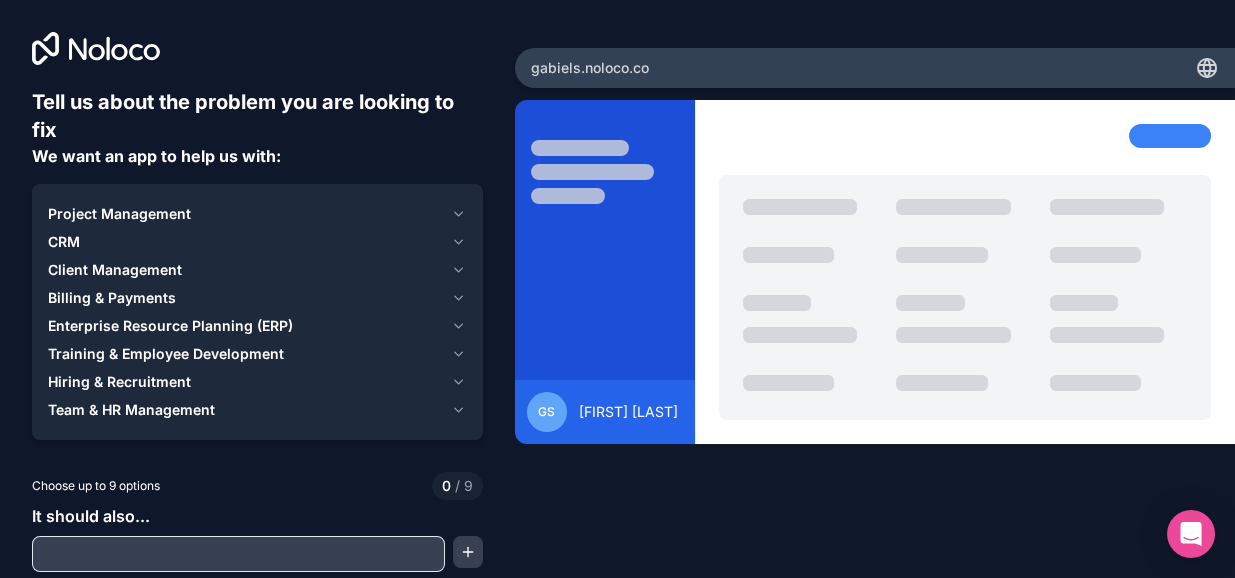 click on "Billing & Payments" at bounding box center (245, 298) 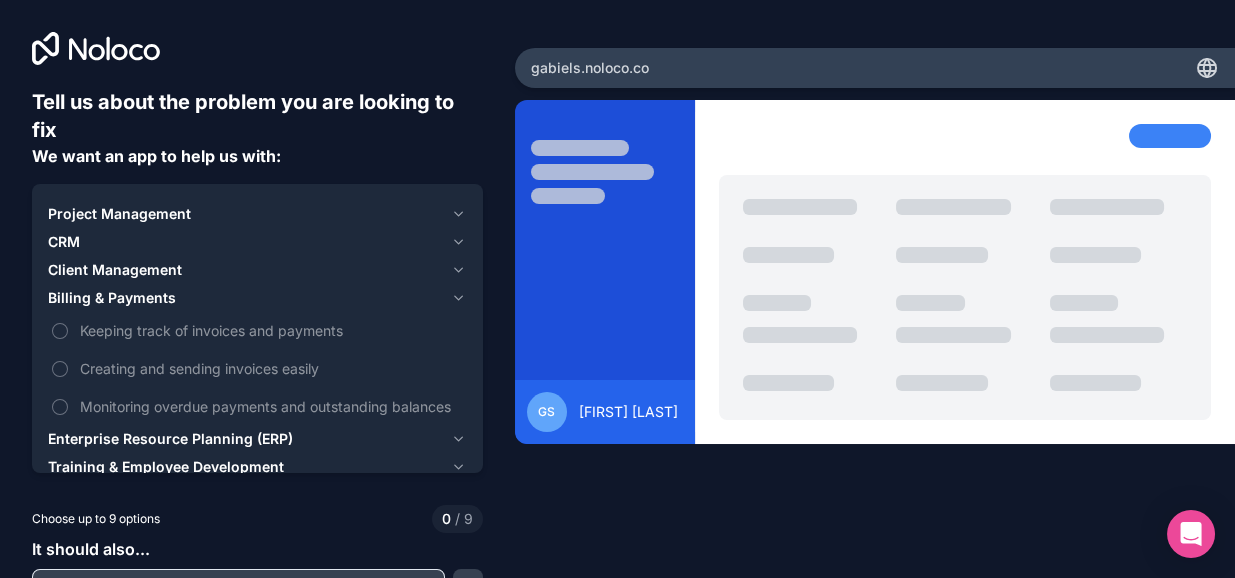 click on "Client Management" at bounding box center (245, 270) 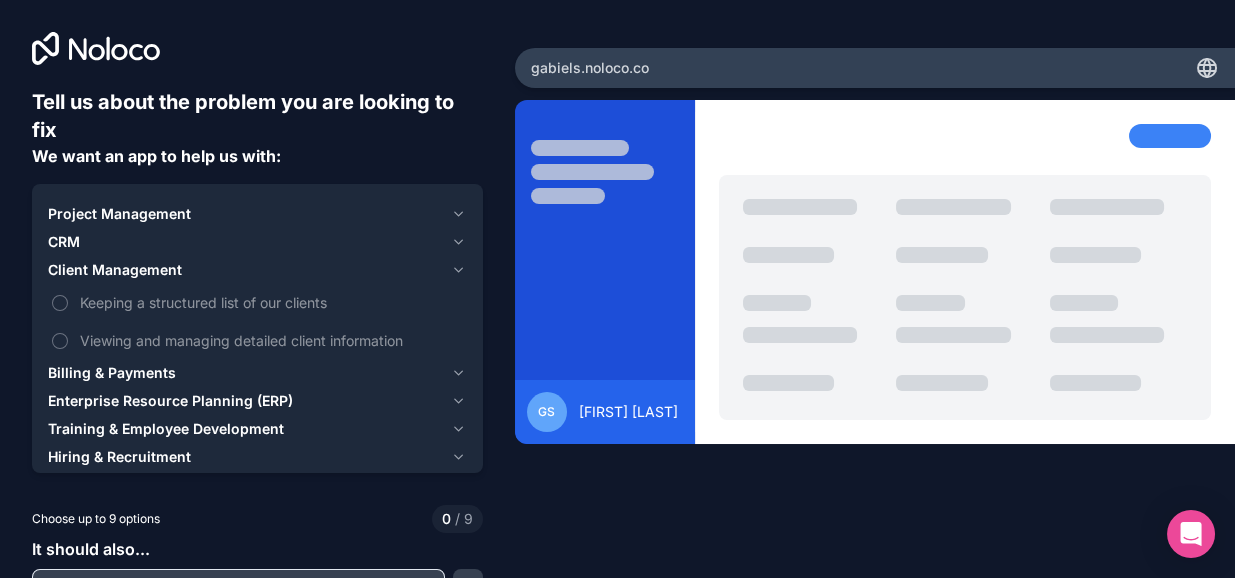 click on "CRM" at bounding box center (245, 242) 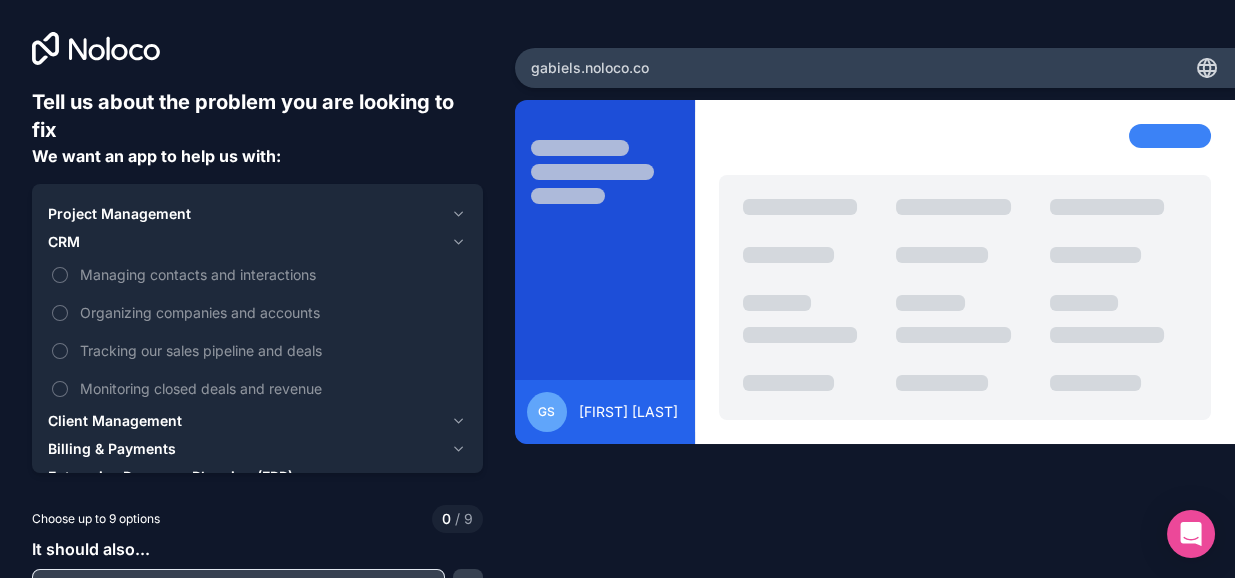 click on "Project Management" at bounding box center (245, 214) 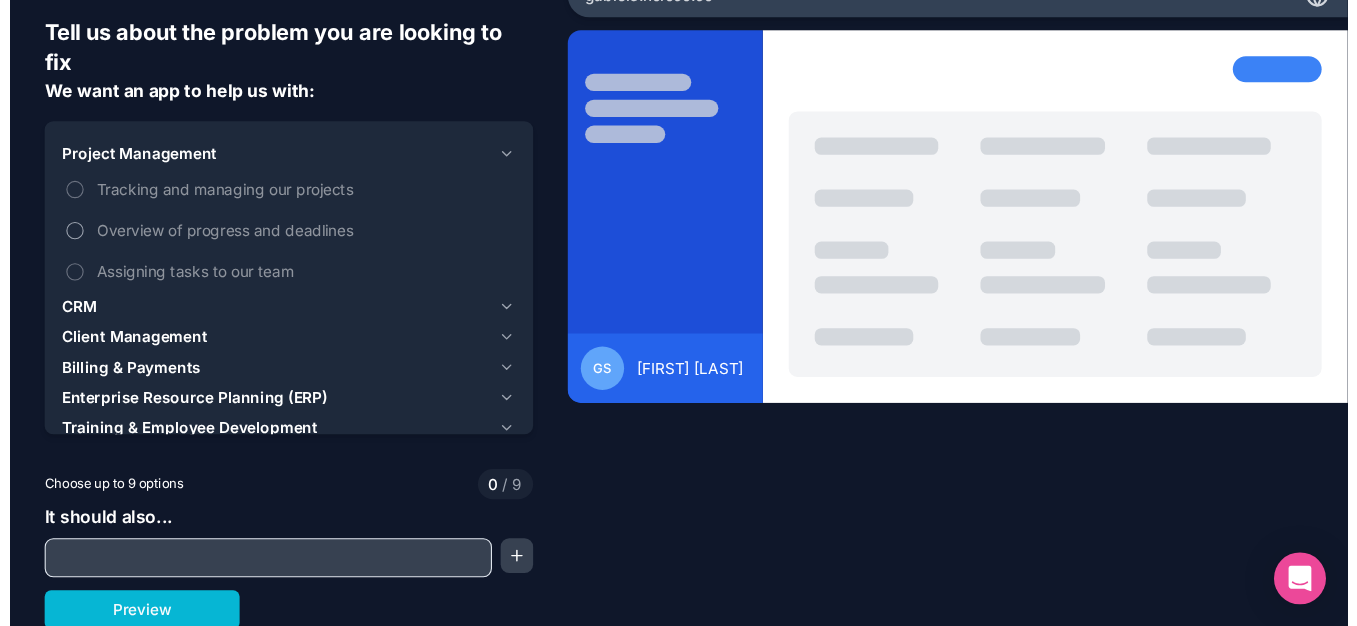 scroll, scrollTop: 74, scrollLeft: 0, axis: vertical 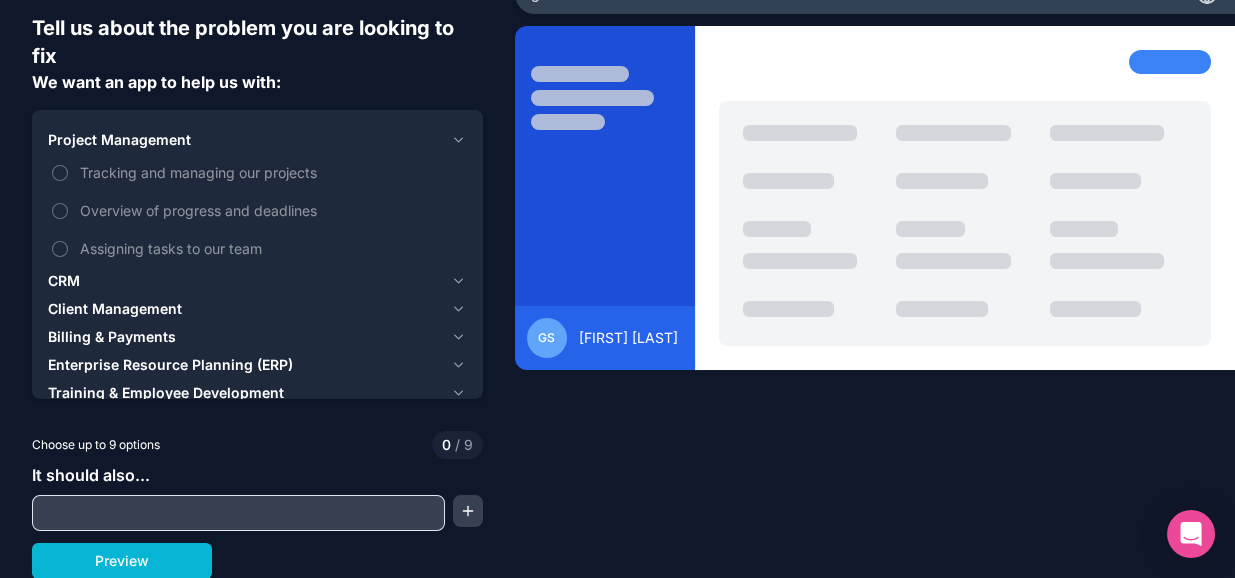 click on "Billing & Payments" at bounding box center (245, 337) 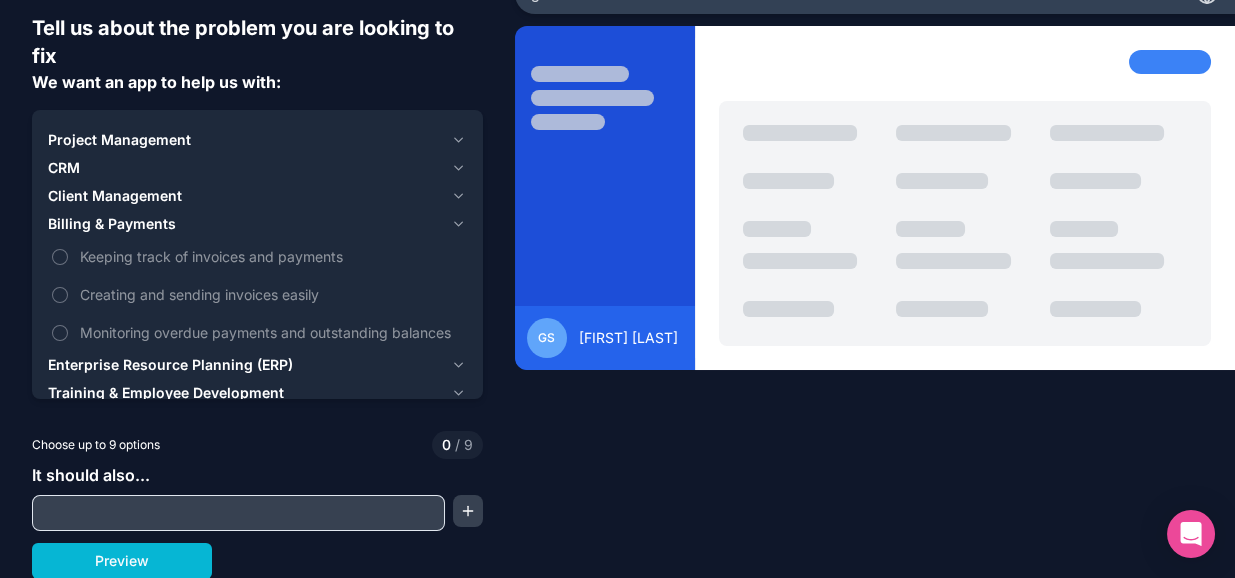 click on "Enterprise Resource Planning (ERP)" at bounding box center [245, 365] 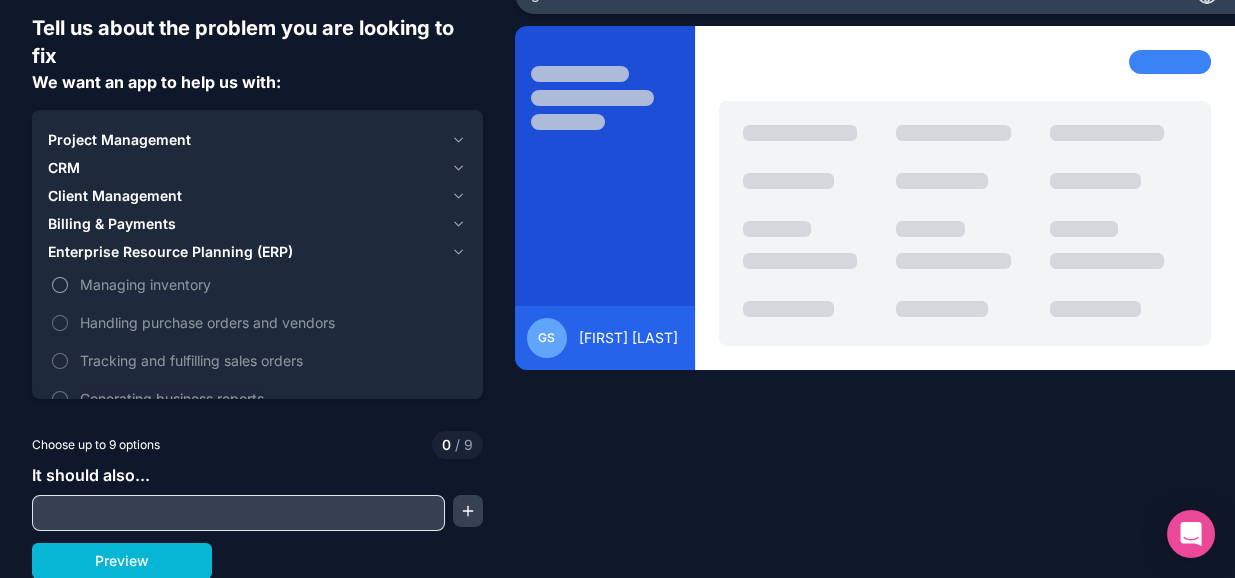 click on "Managing inventory" at bounding box center [257, 284] 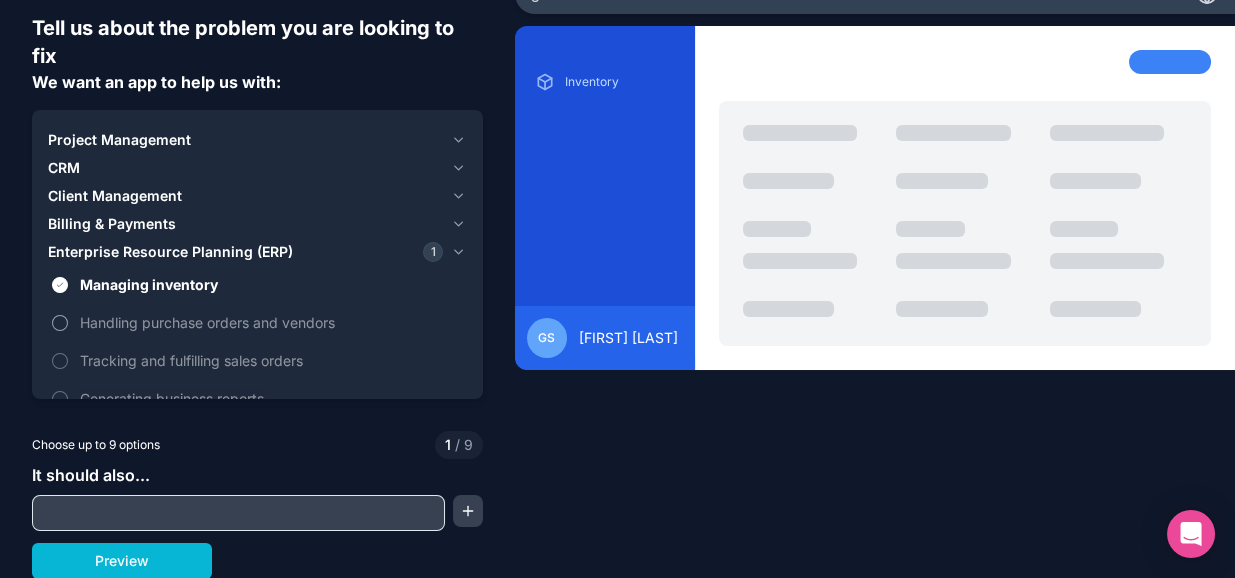 click on "Handling purchase orders and vendors" at bounding box center (60, 323) 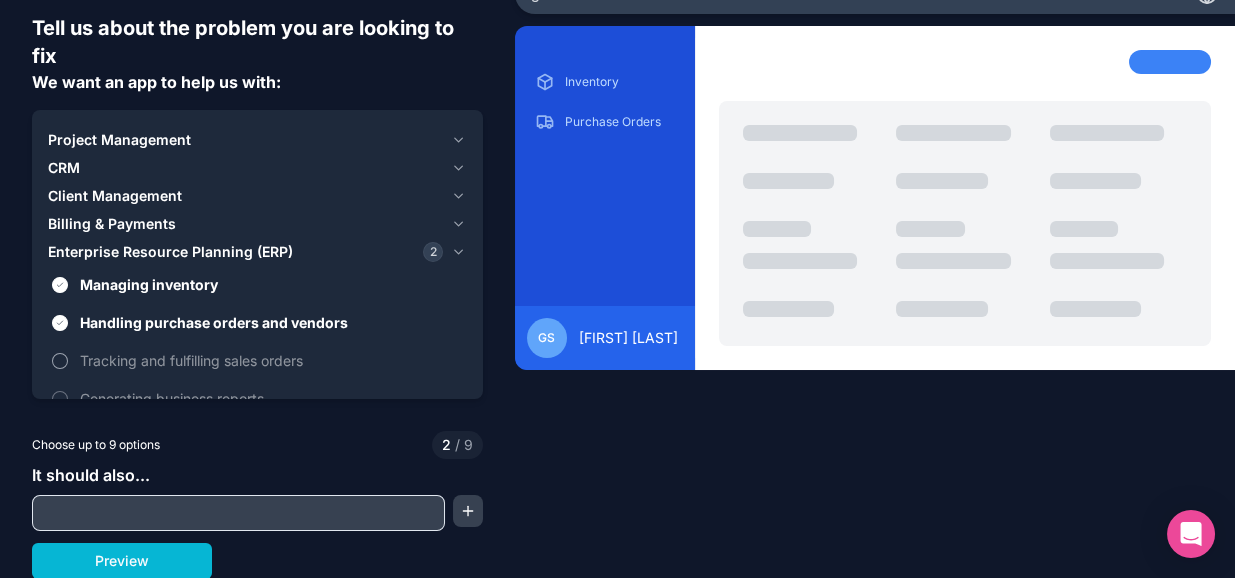 click on "Tracking and fulfilling sales orders" at bounding box center [60, 361] 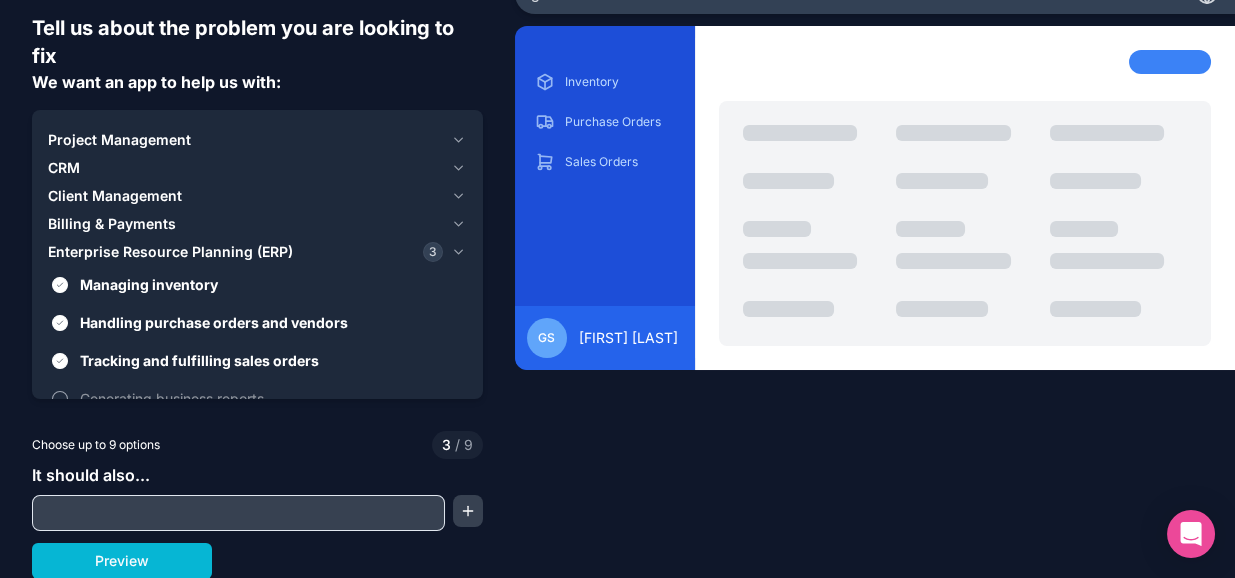 click on "Generating business reports" at bounding box center [60, 399] 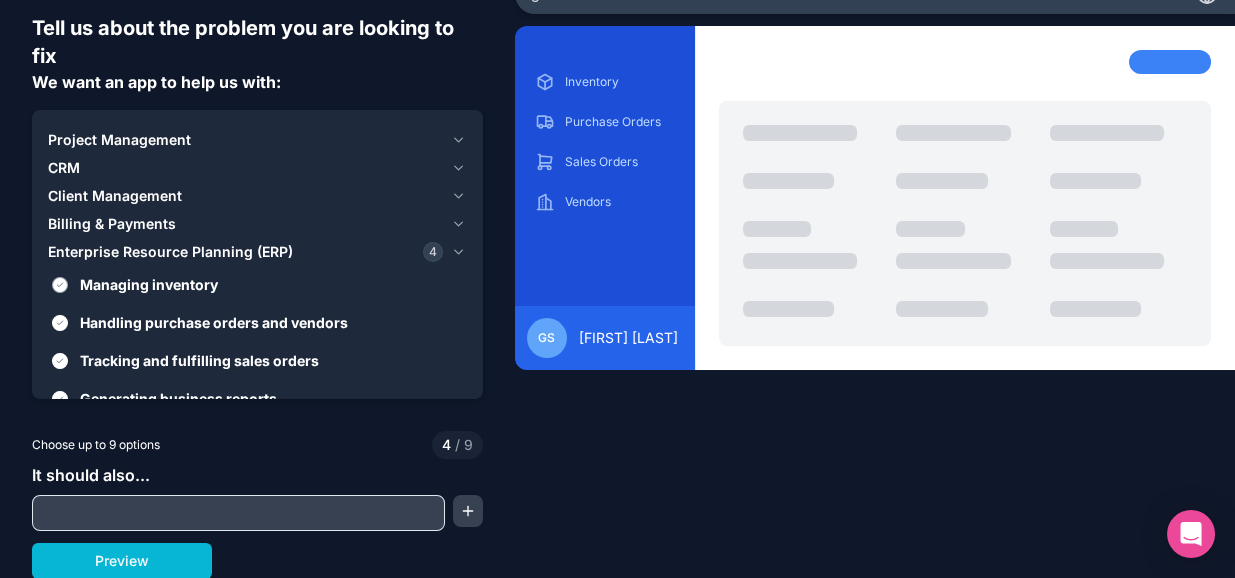 type on "on" 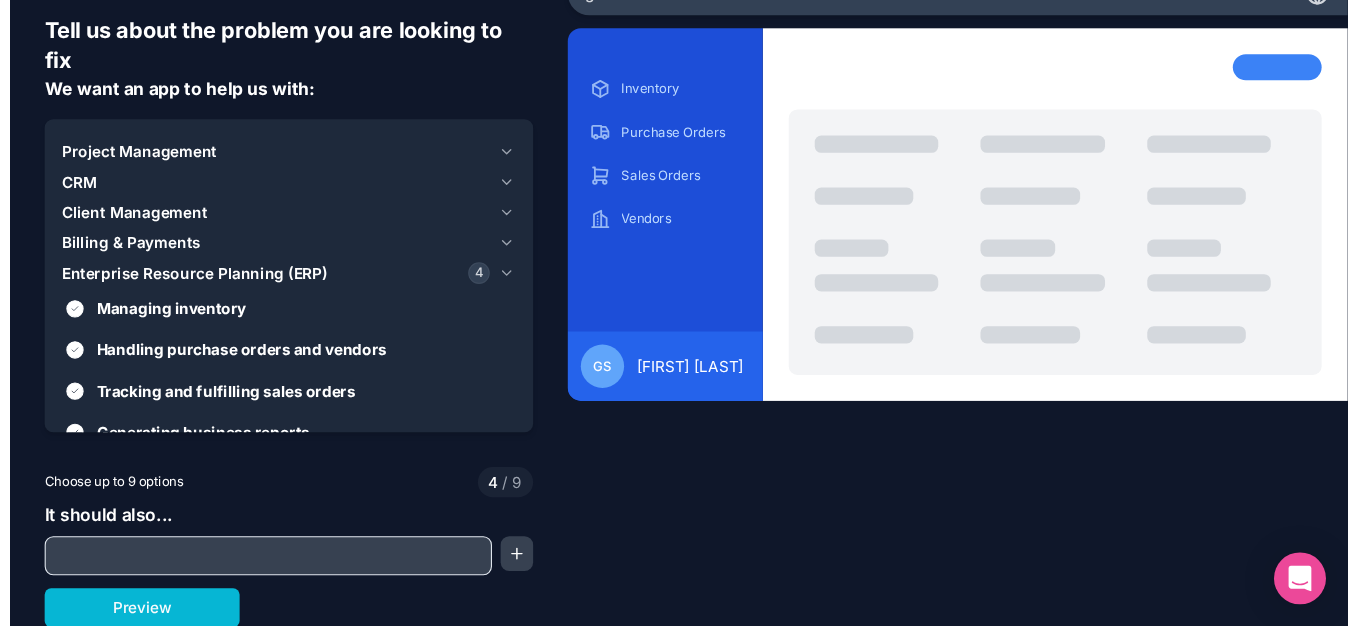 scroll, scrollTop: 22, scrollLeft: 0, axis: vertical 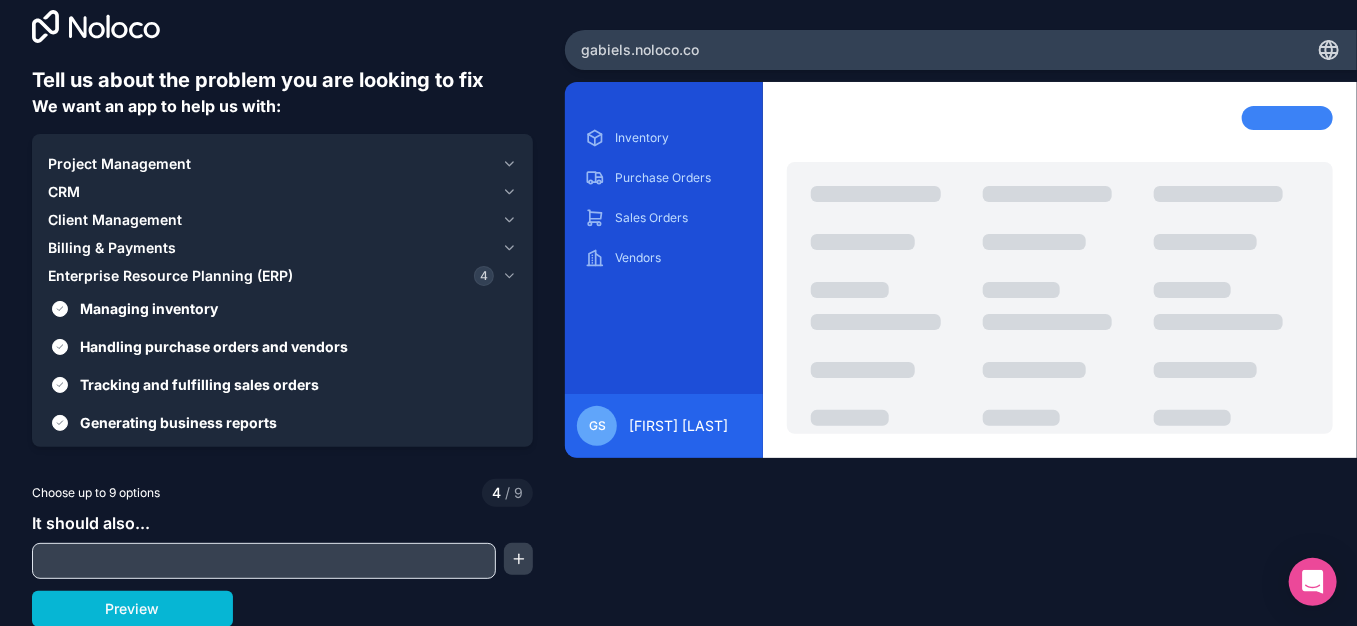 click 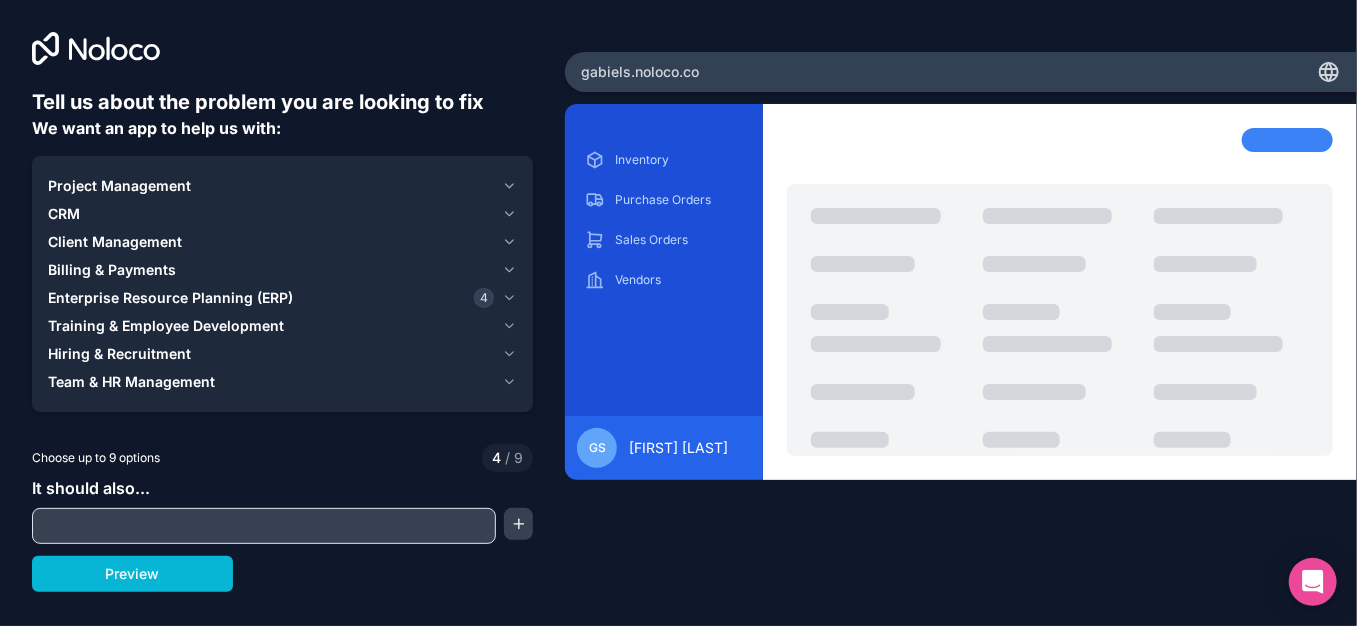 scroll, scrollTop: 0, scrollLeft: 0, axis: both 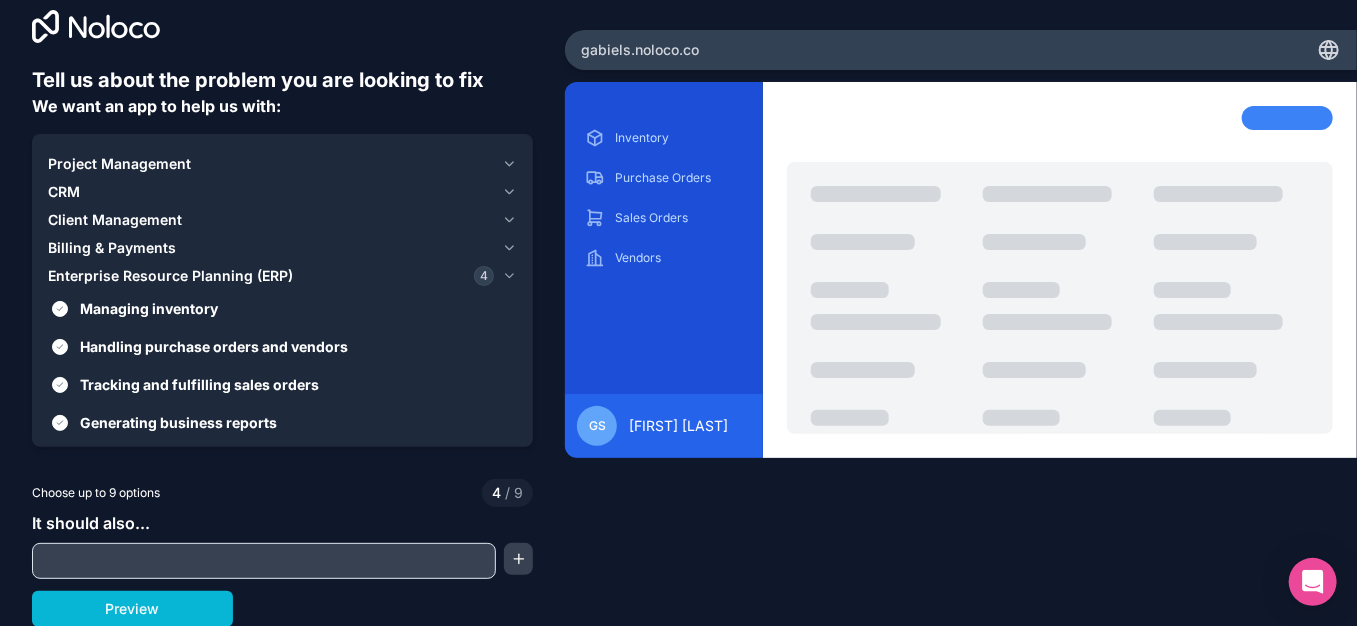 click 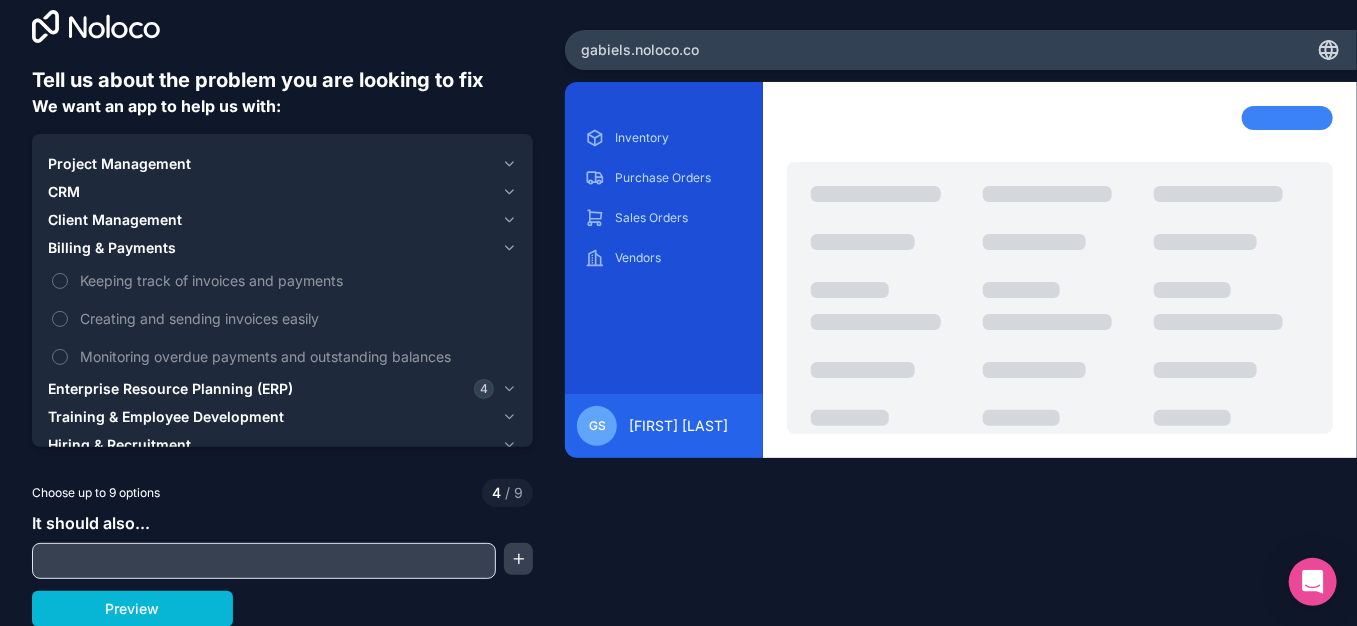 click 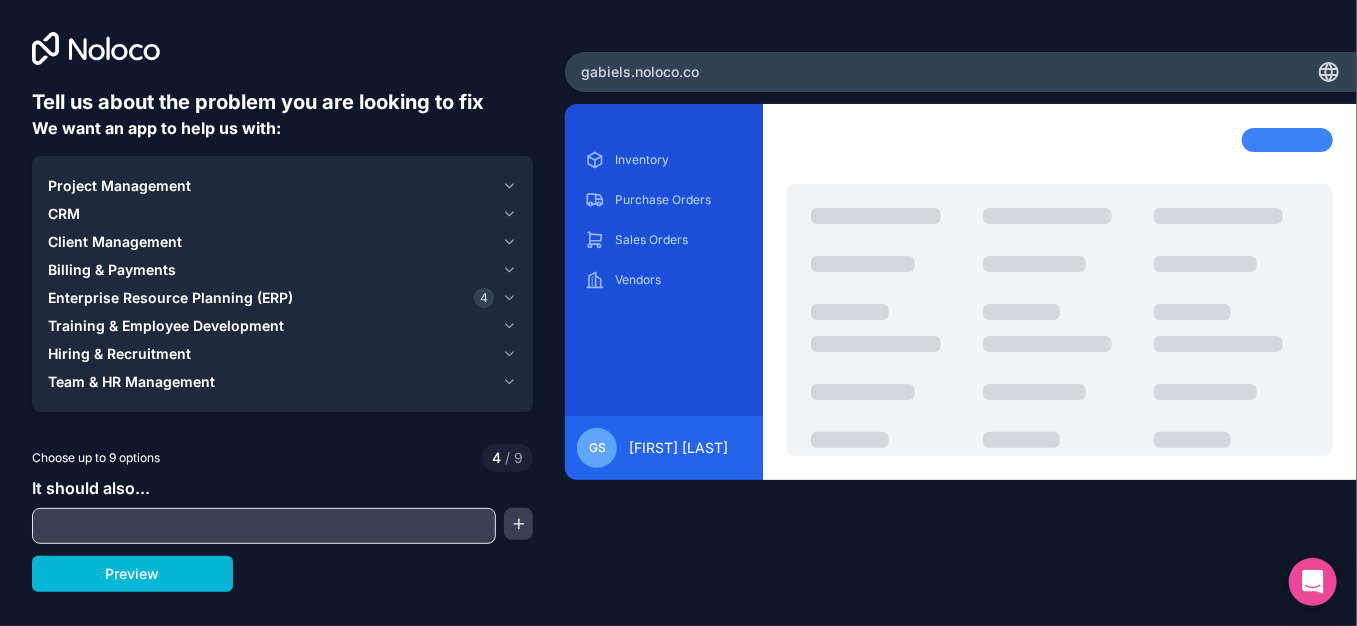 click 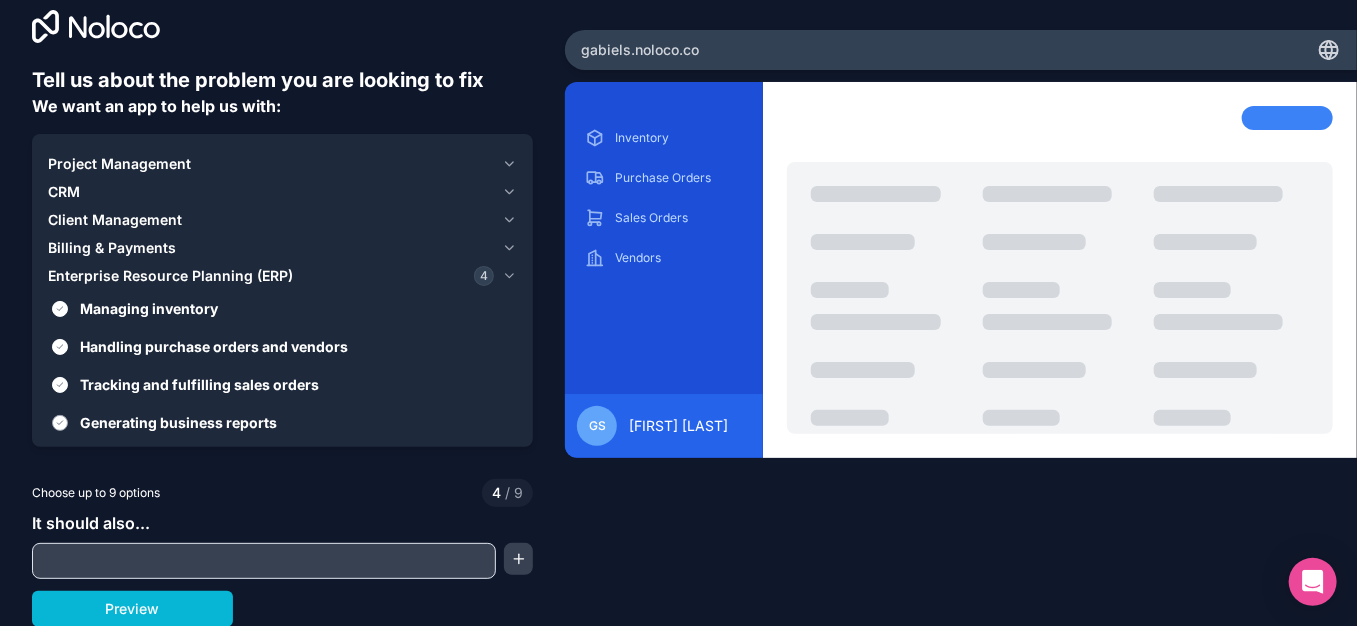 scroll, scrollTop: 22, scrollLeft: 0, axis: vertical 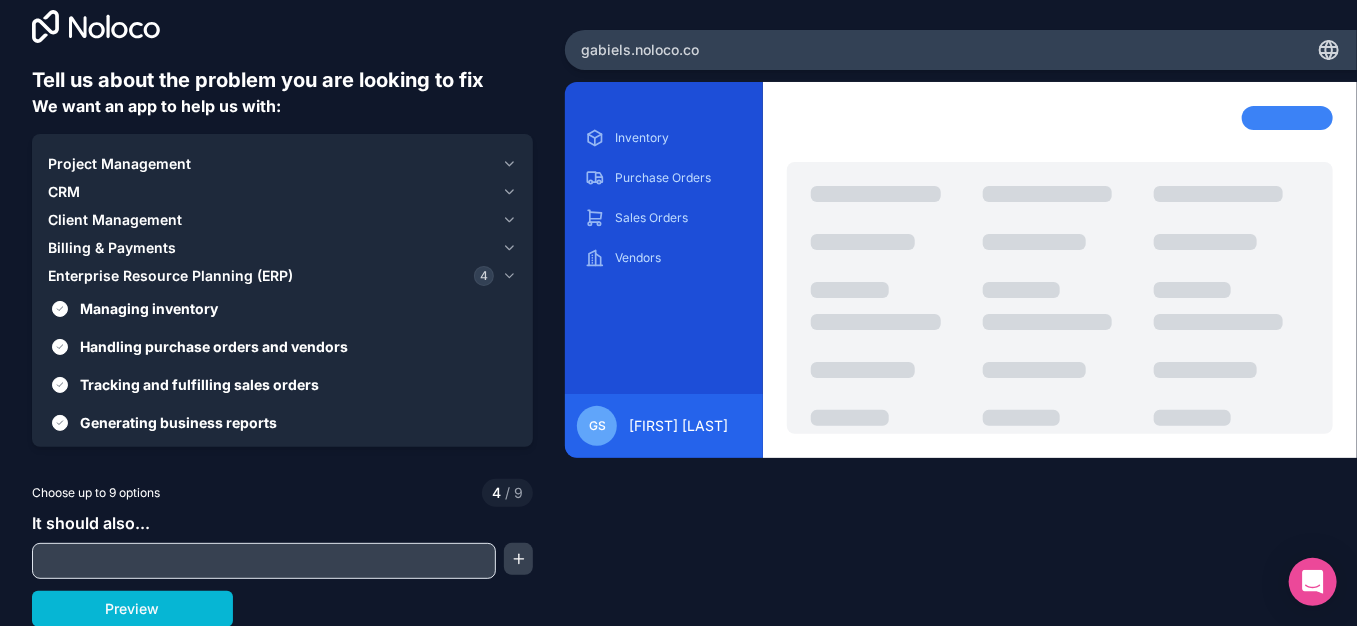 click at bounding box center (264, 561) 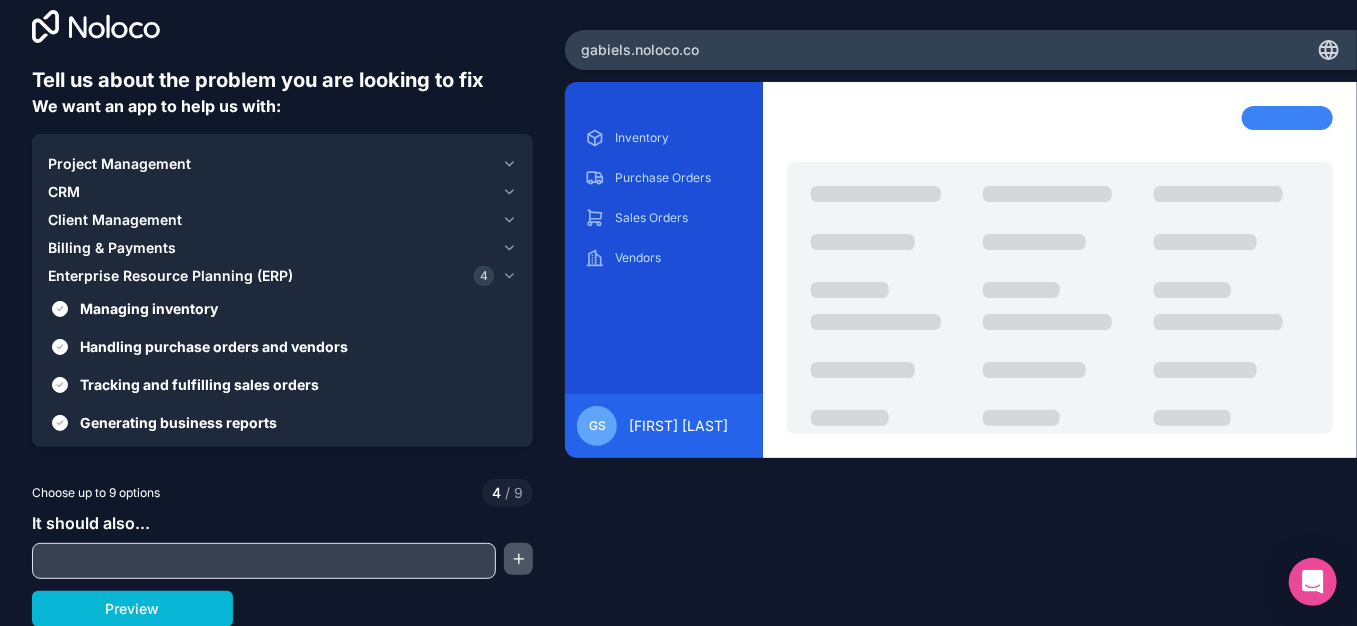 click at bounding box center [519, 559] 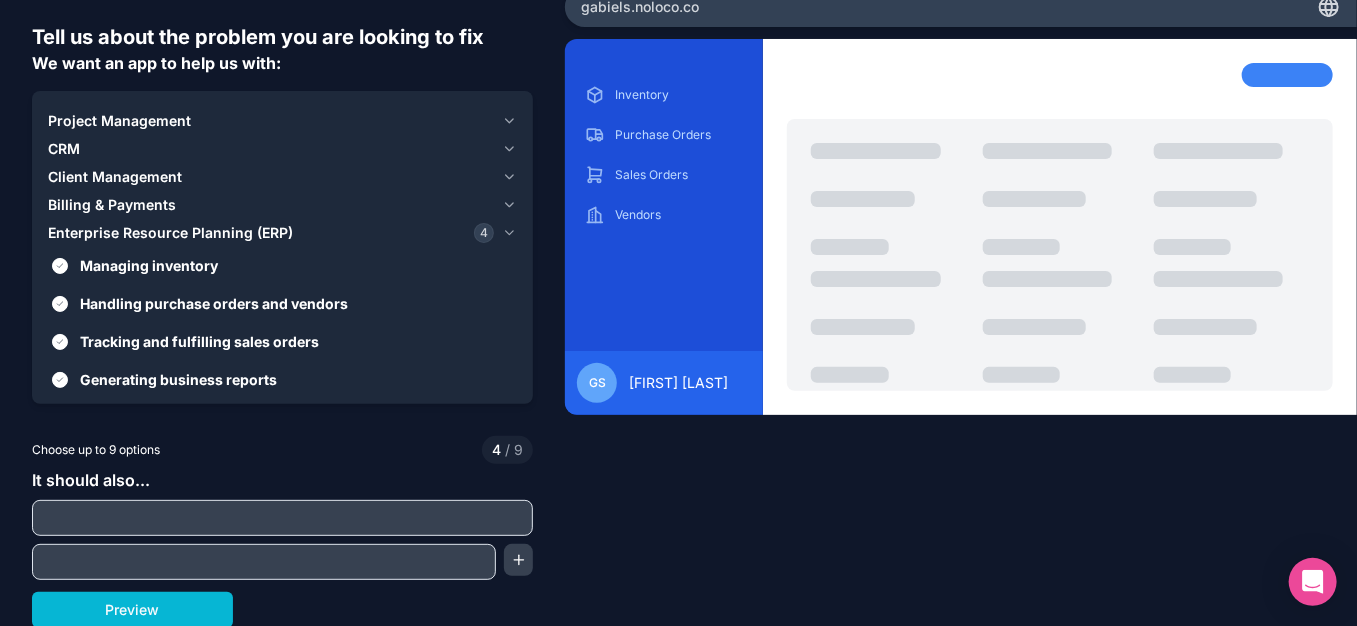 scroll, scrollTop: 66, scrollLeft: 0, axis: vertical 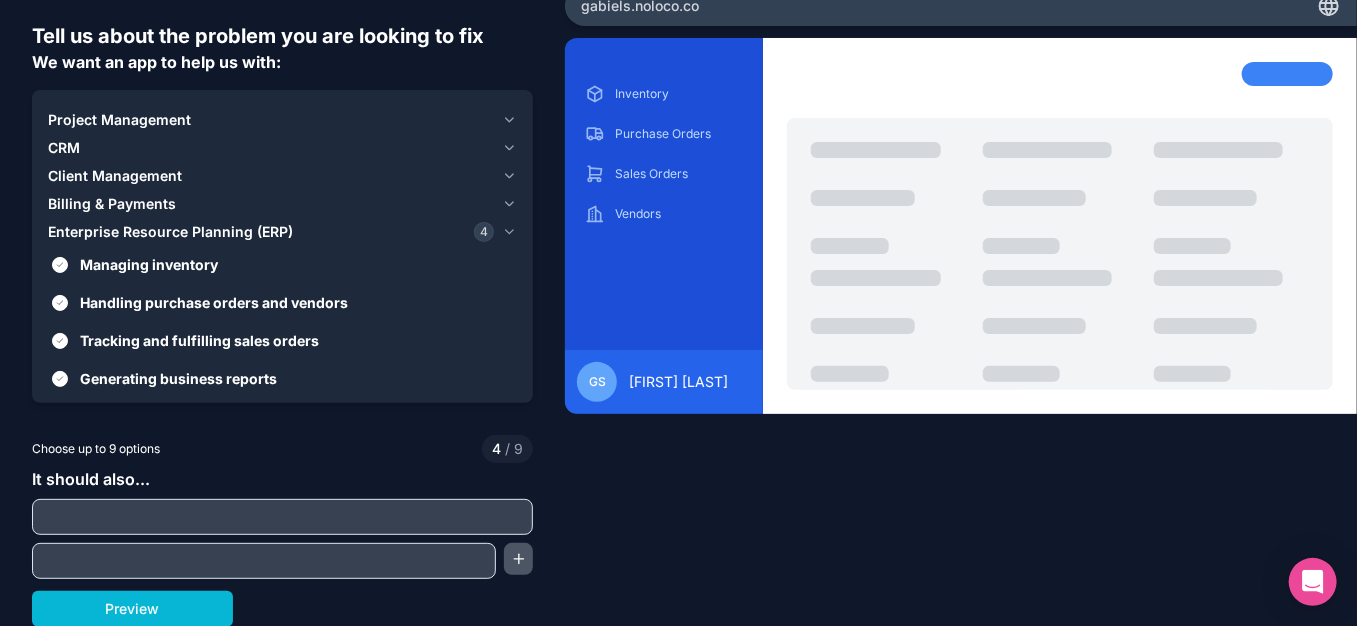 click at bounding box center (519, 559) 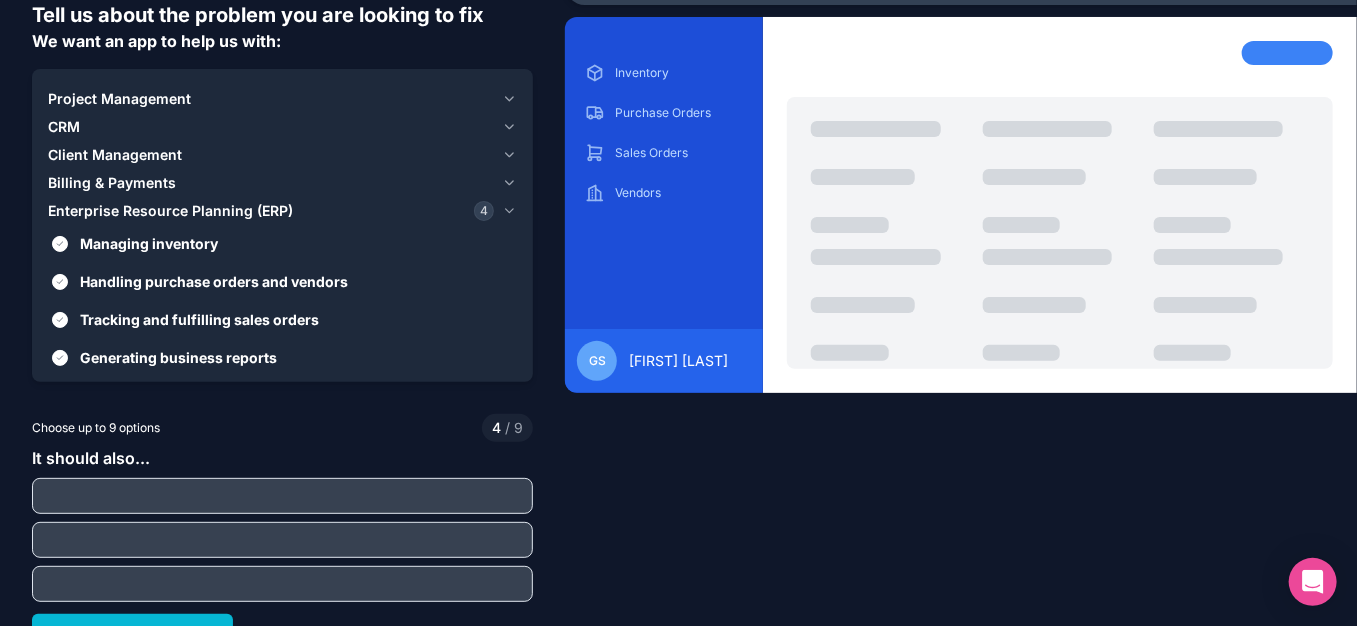 scroll, scrollTop: 110, scrollLeft: 0, axis: vertical 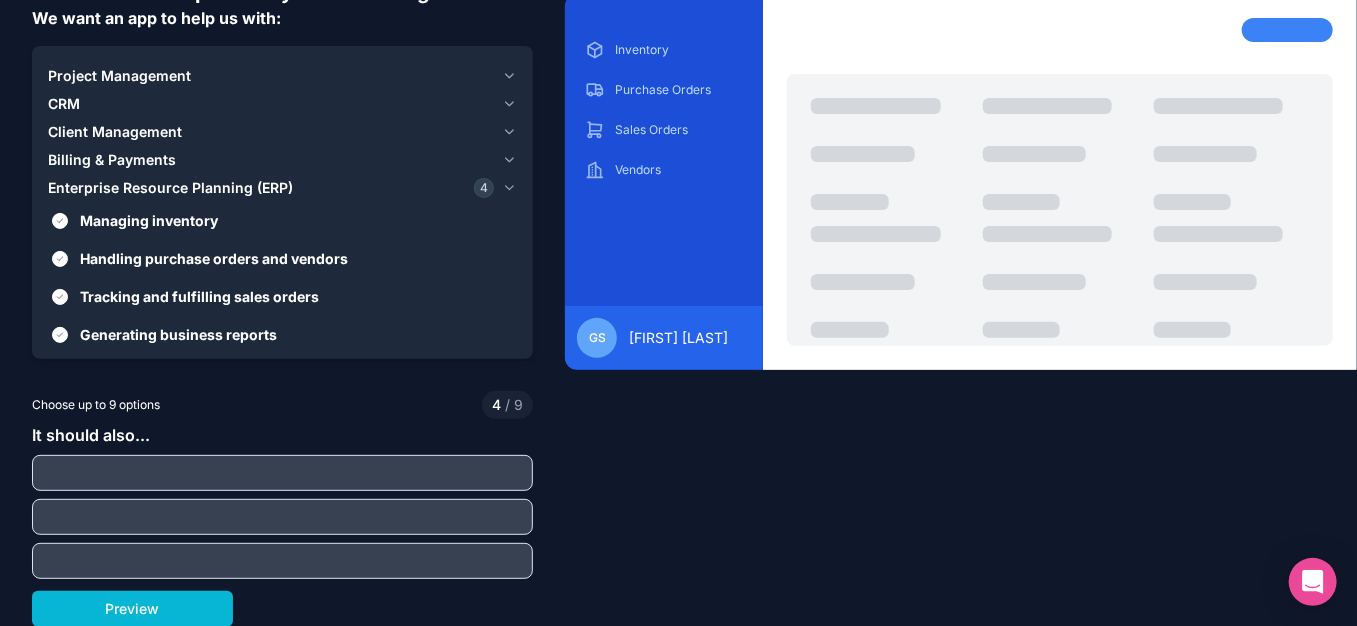 click at bounding box center (282, 473) 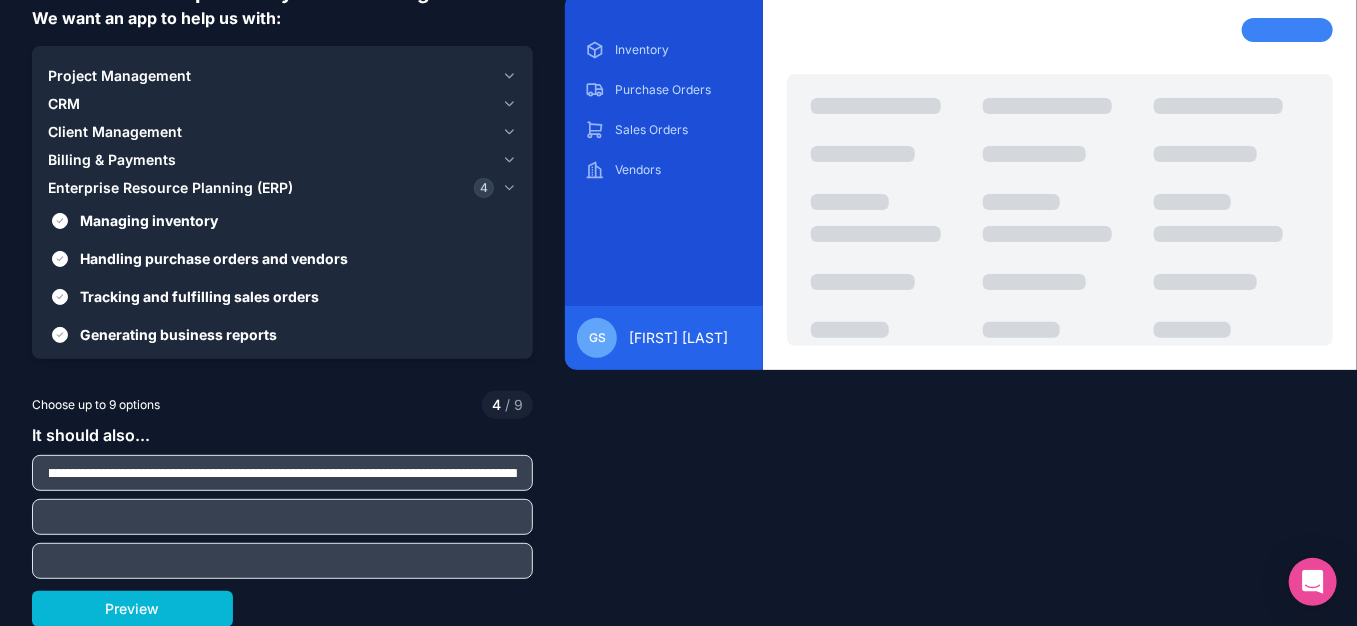 scroll, scrollTop: 0, scrollLeft: 0, axis: both 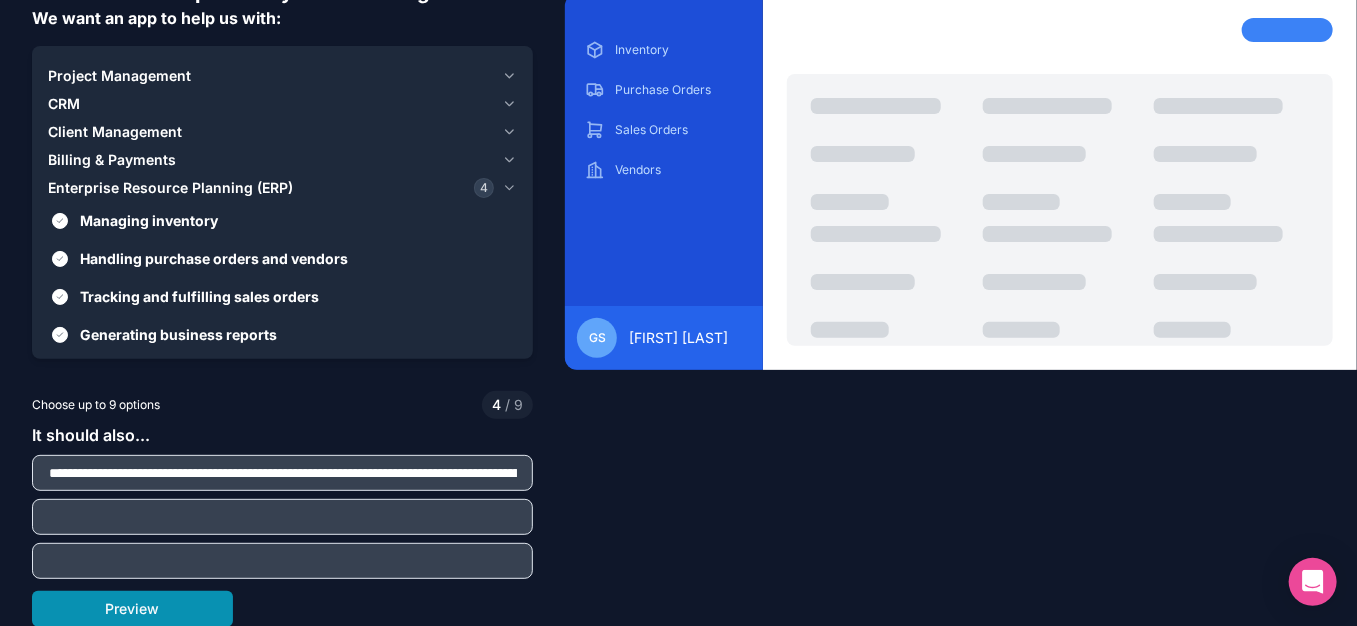 type on "**********" 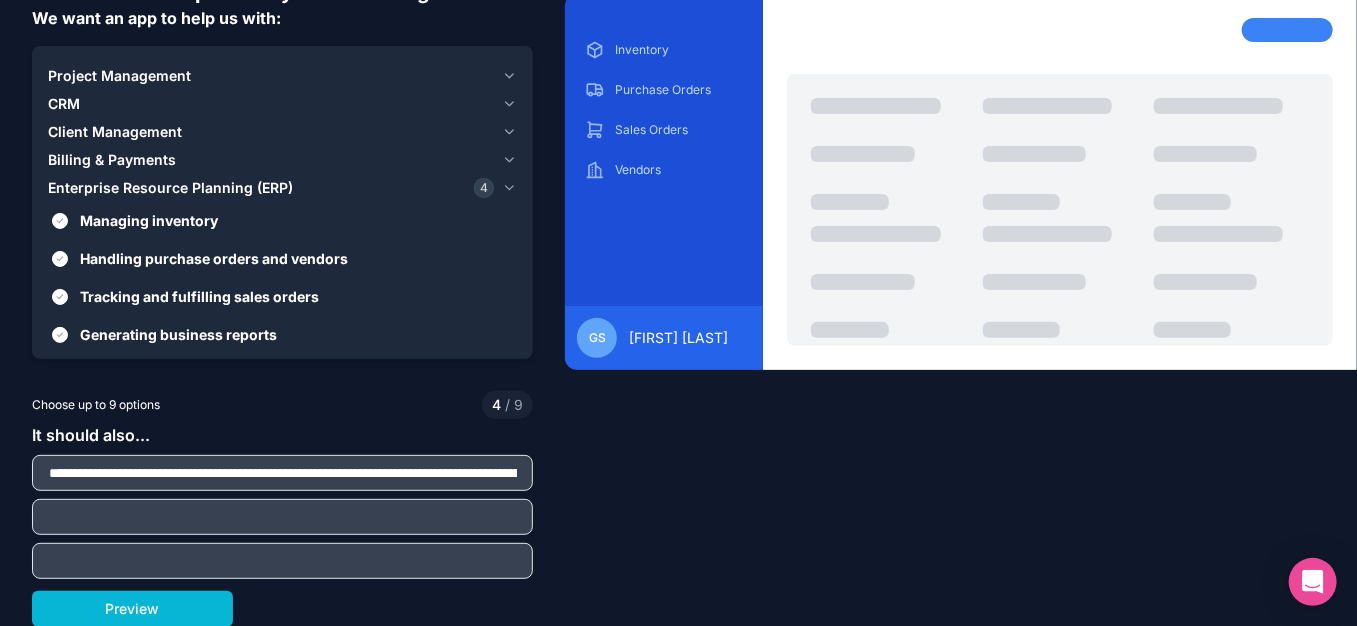 scroll, scrollTop: 0, scrollLeft: 0, axis: both 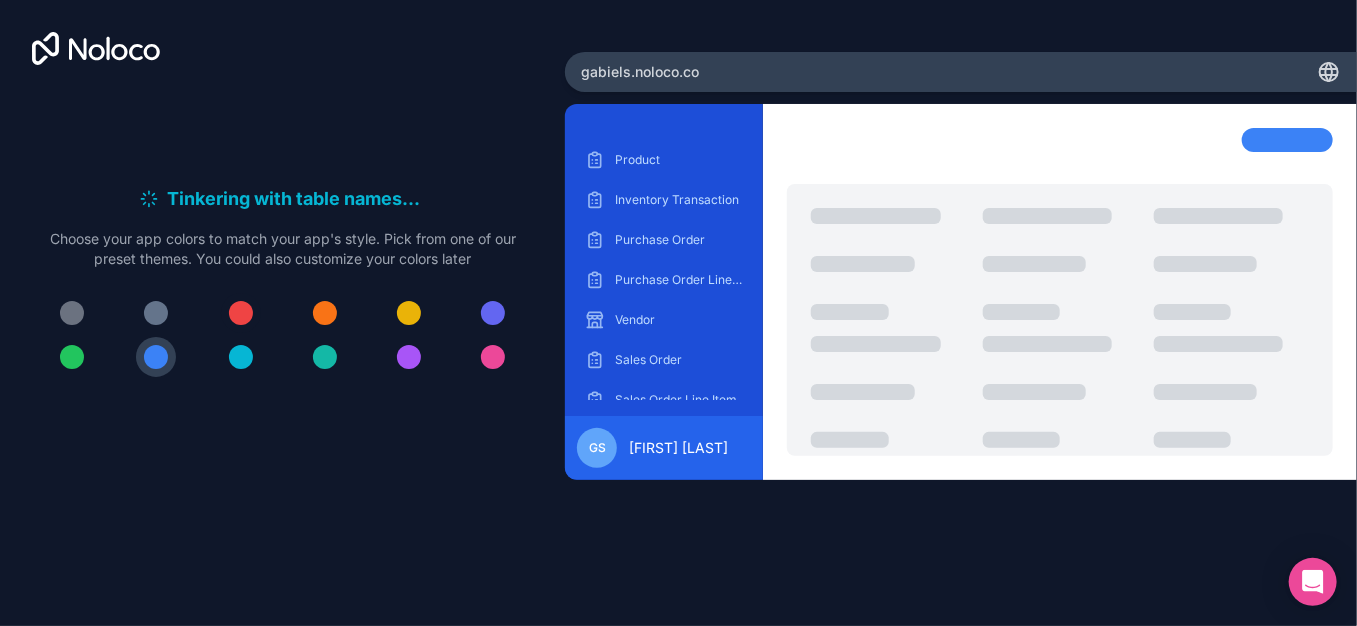 click at bounding box center [241, 313] 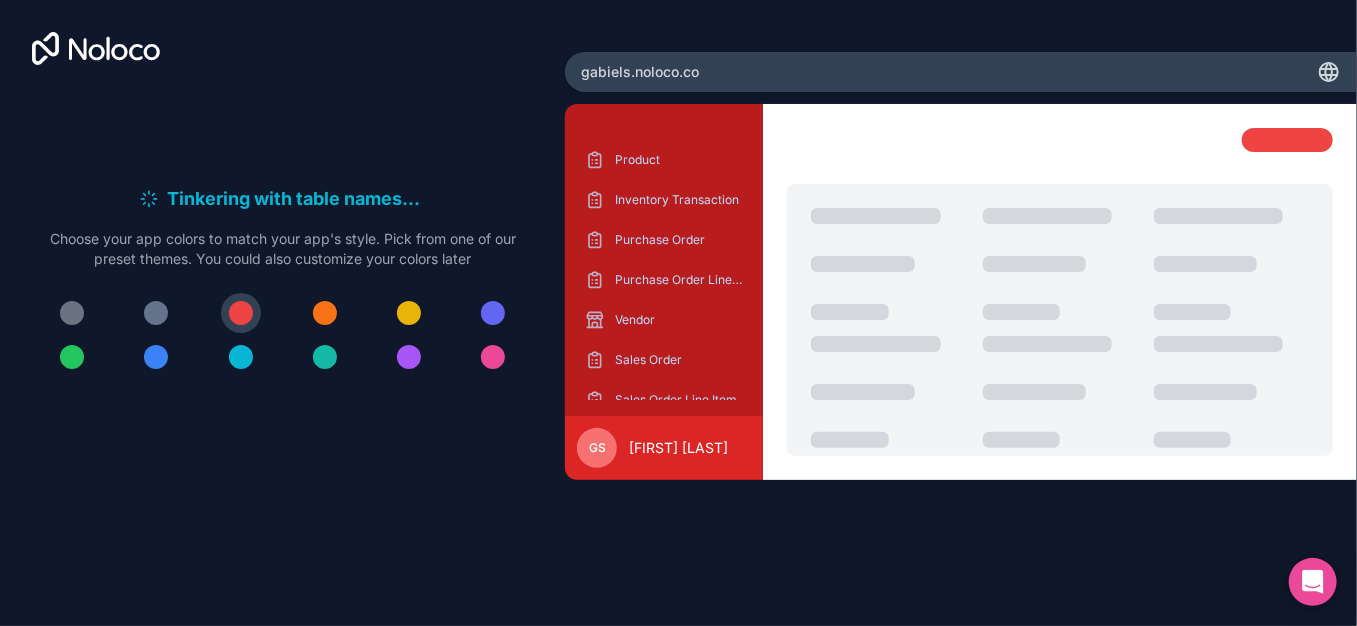 click at bounding box center (409, 357) 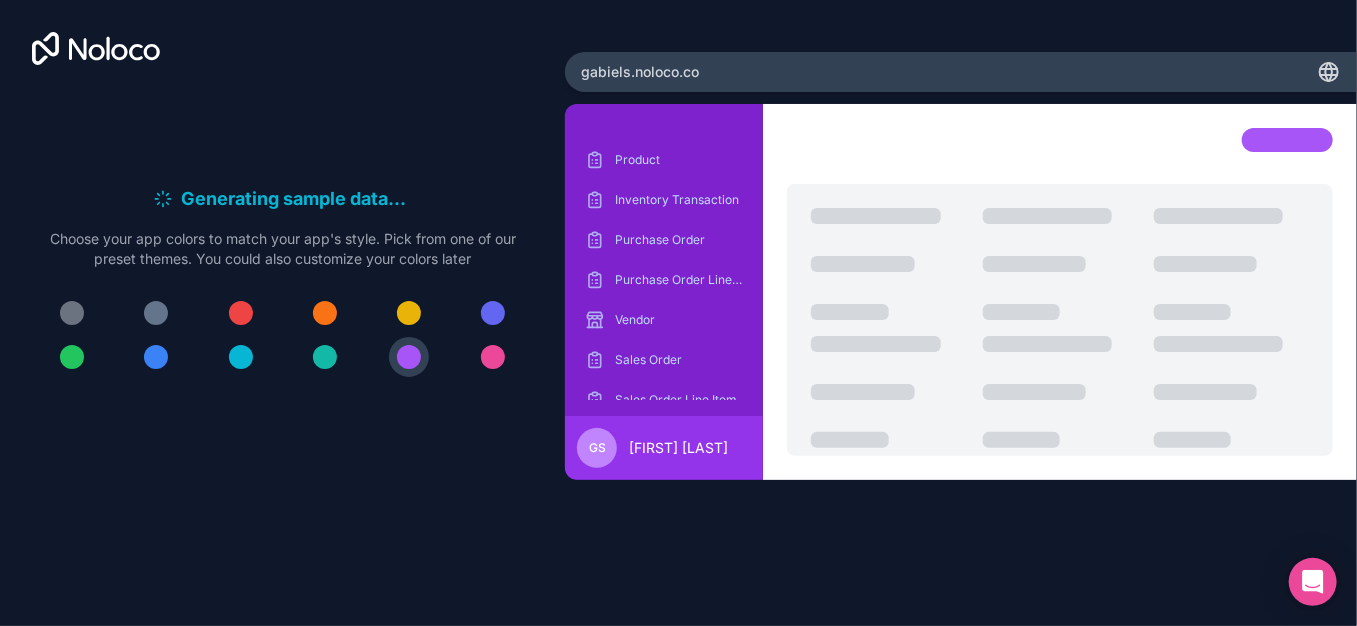 click at bounding box center [493, 313] 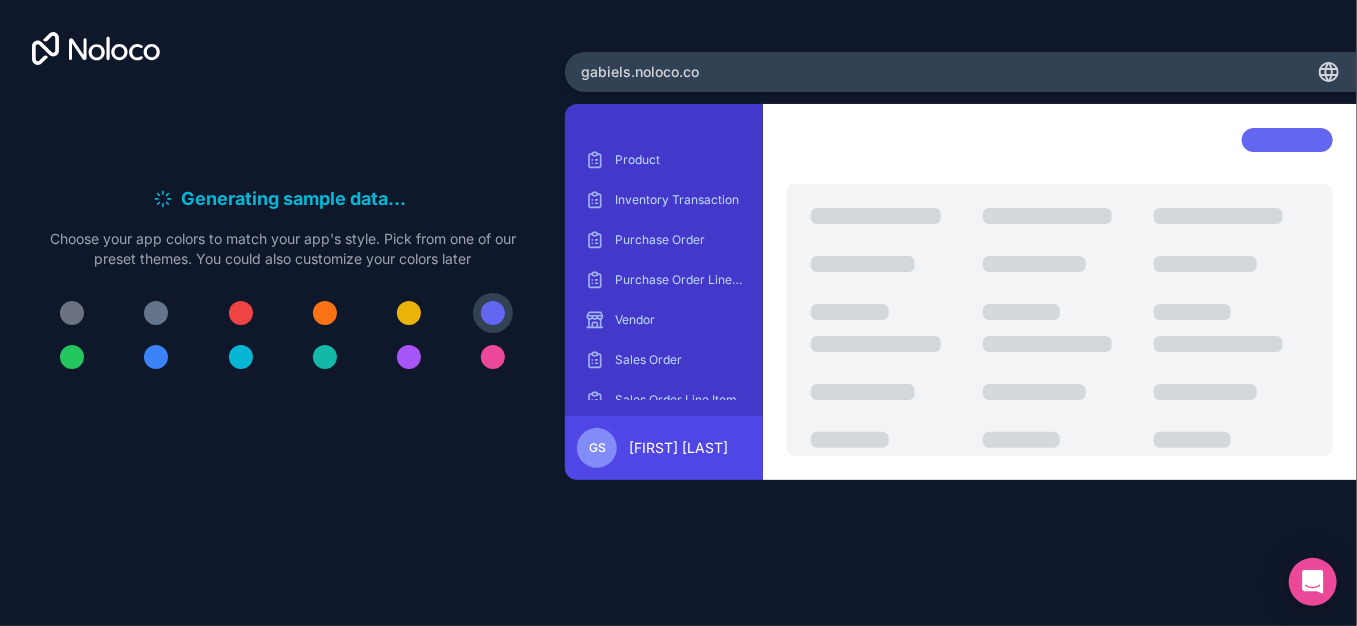 click at bounding box center (156, 357) 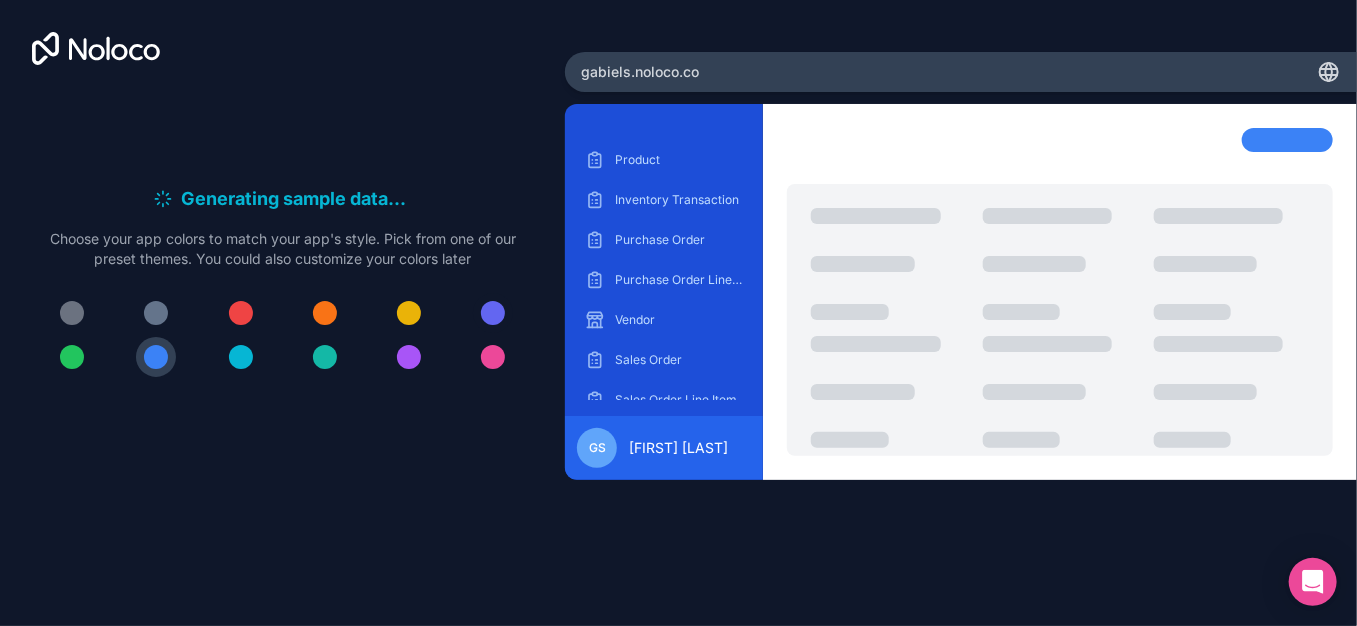 click at bounding box center (493, 313) 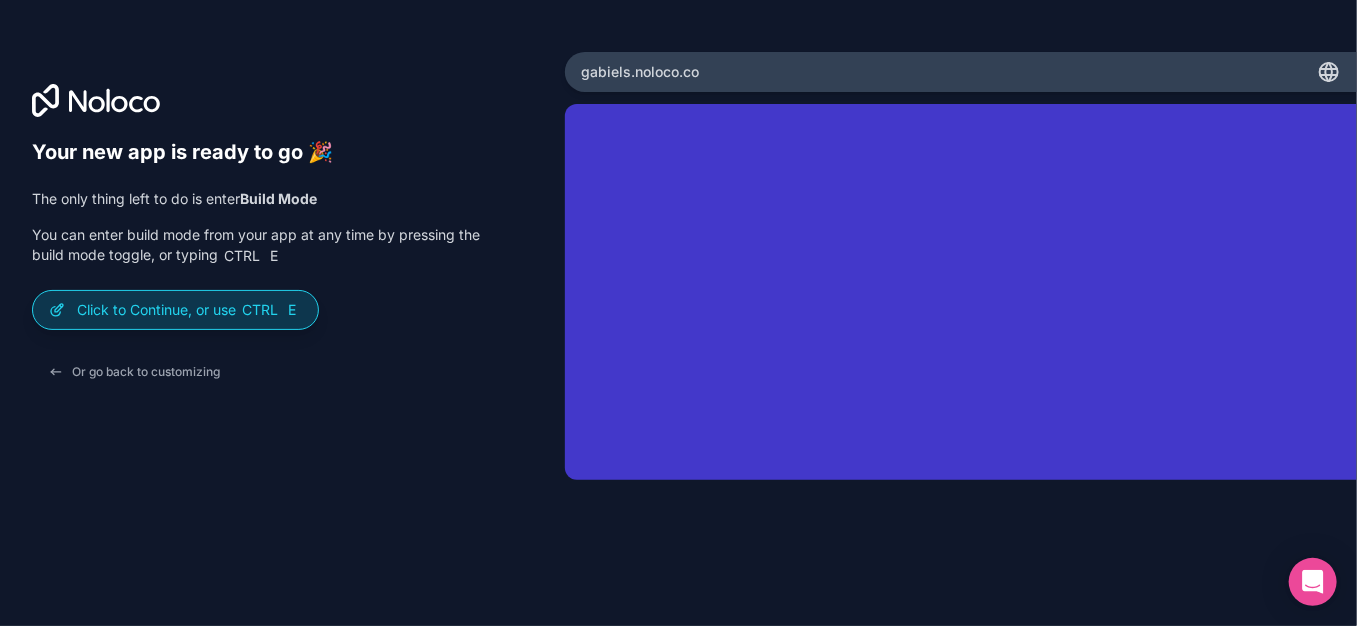 click on "Click to Continue, or use  Ctrl E" at bounding box center [189, 310] 